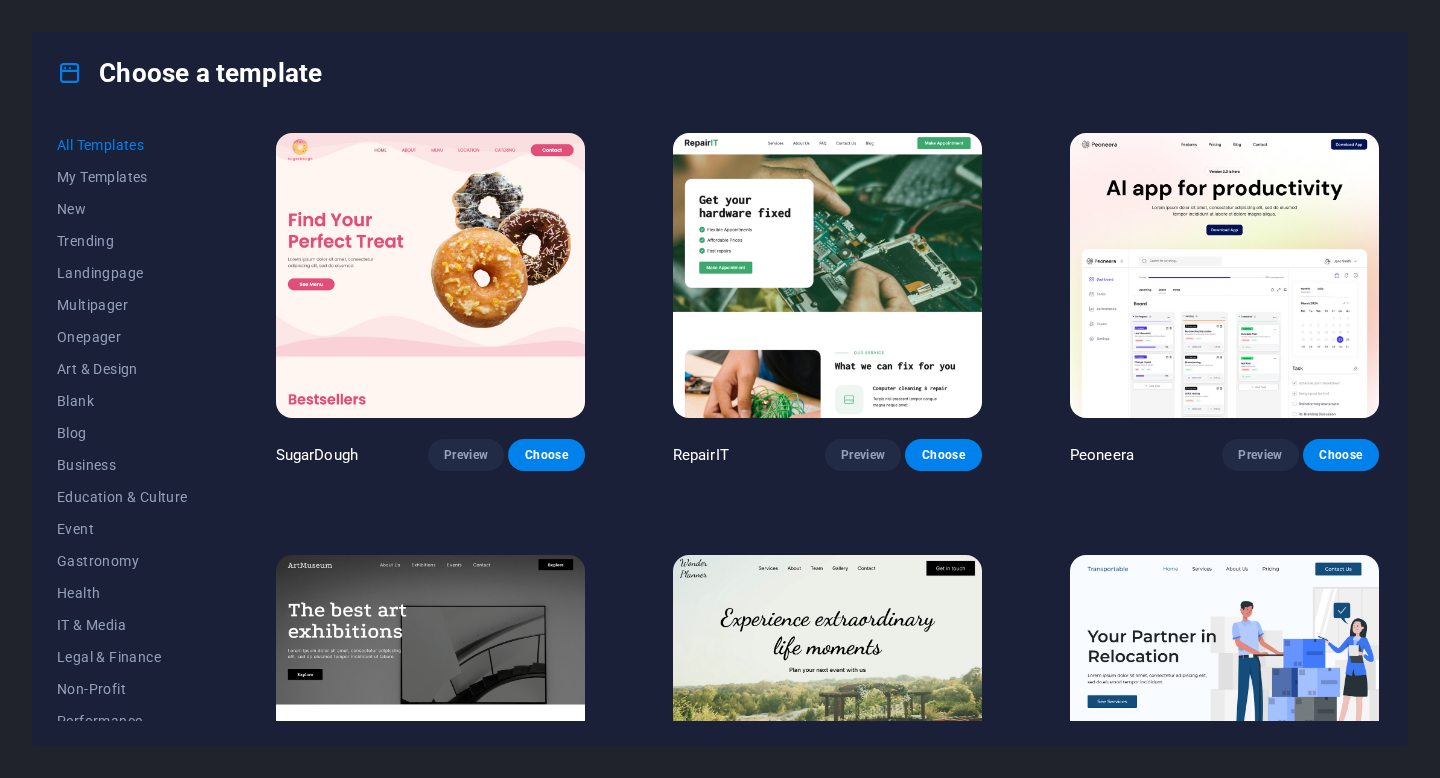 scroll, scrollTop: 0, scrollLeft: 0, axis: both 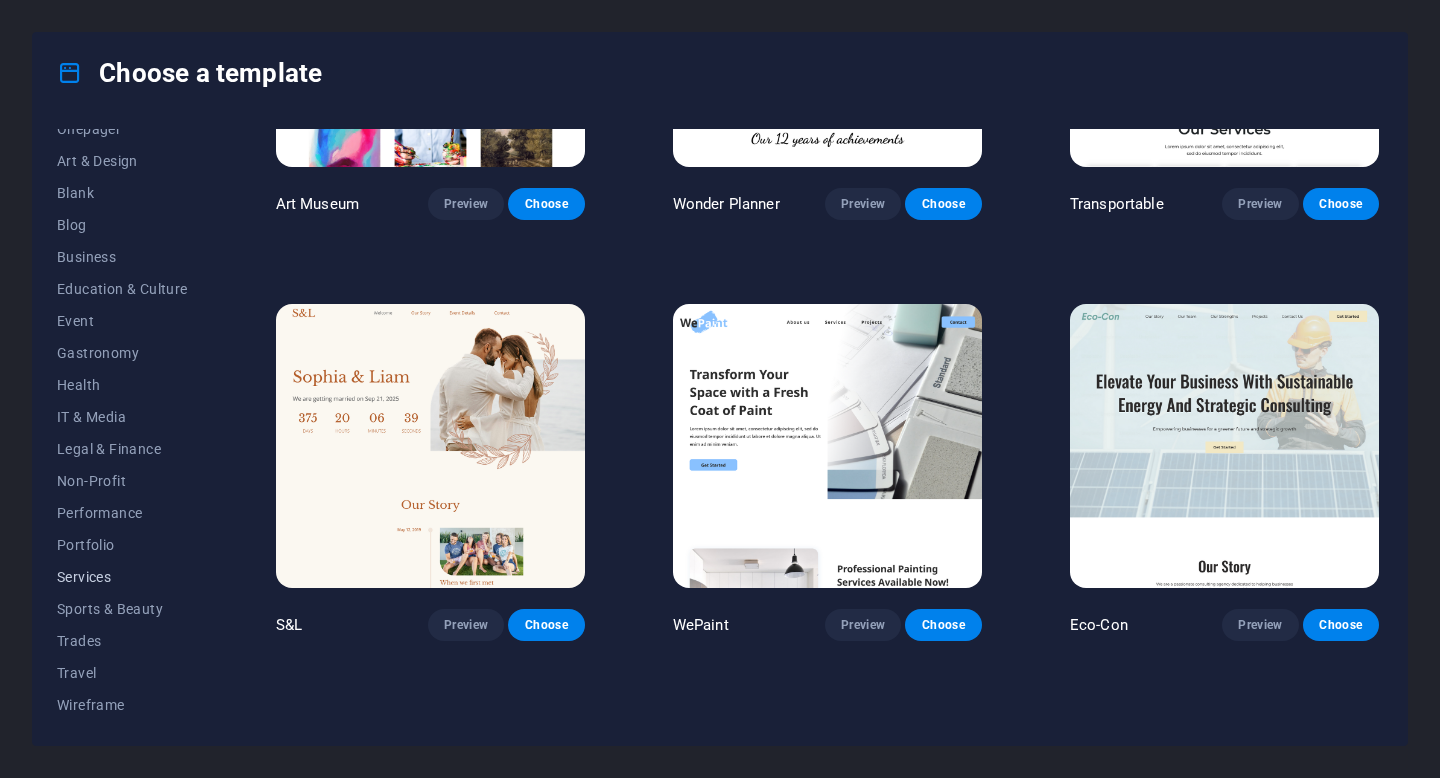click on "Services" at bounding box center [122, 577] 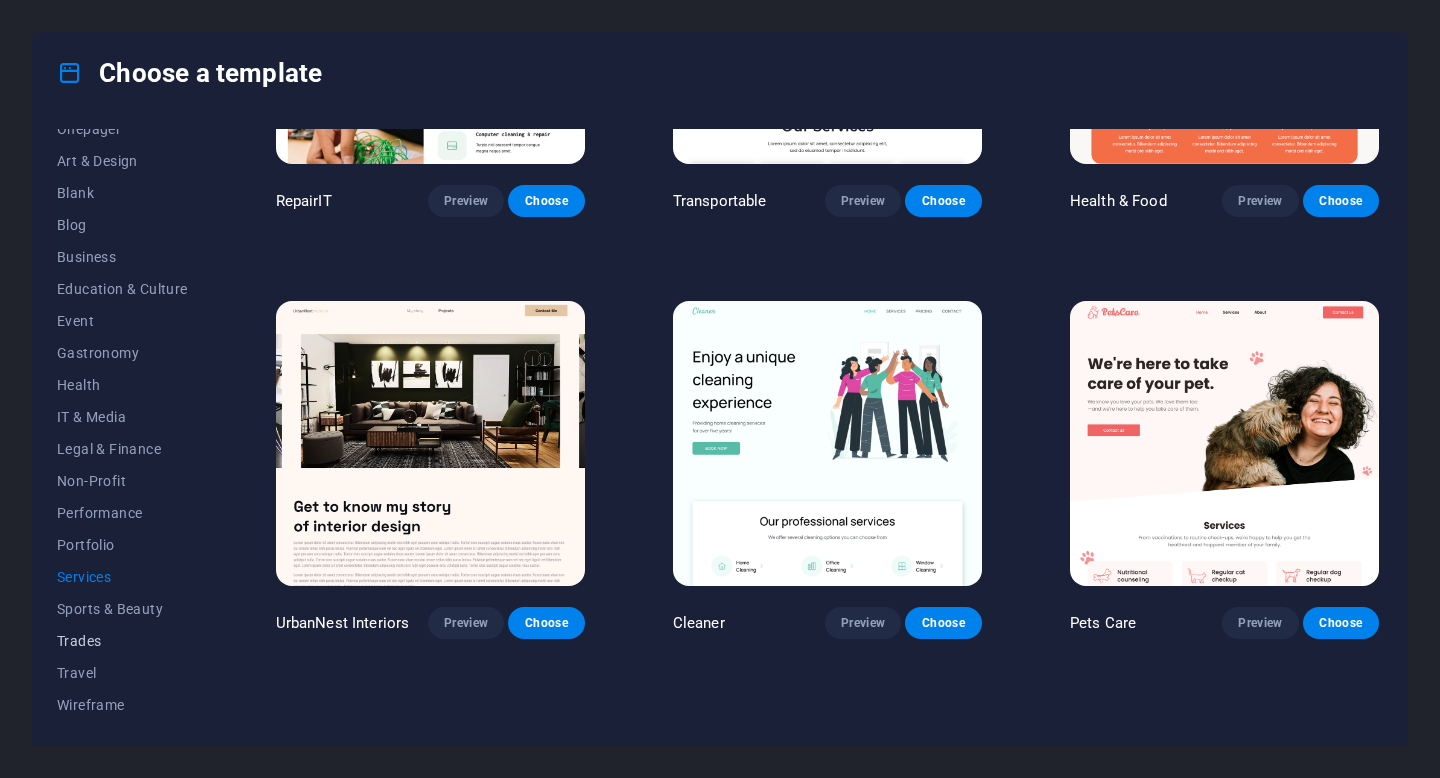 click on "Trades" at bounding box center [122, 641] 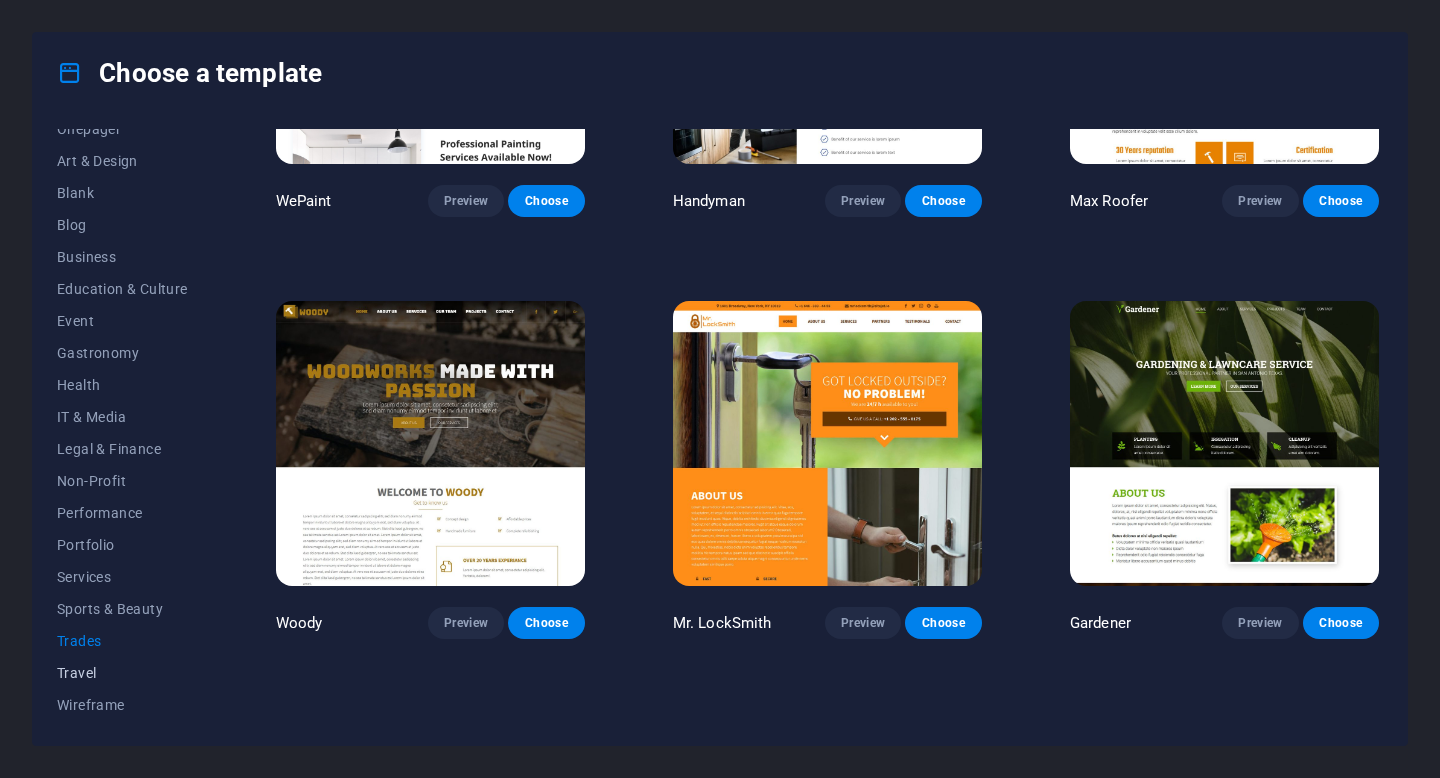 click on "Travel" at bounding box center (122, 673) 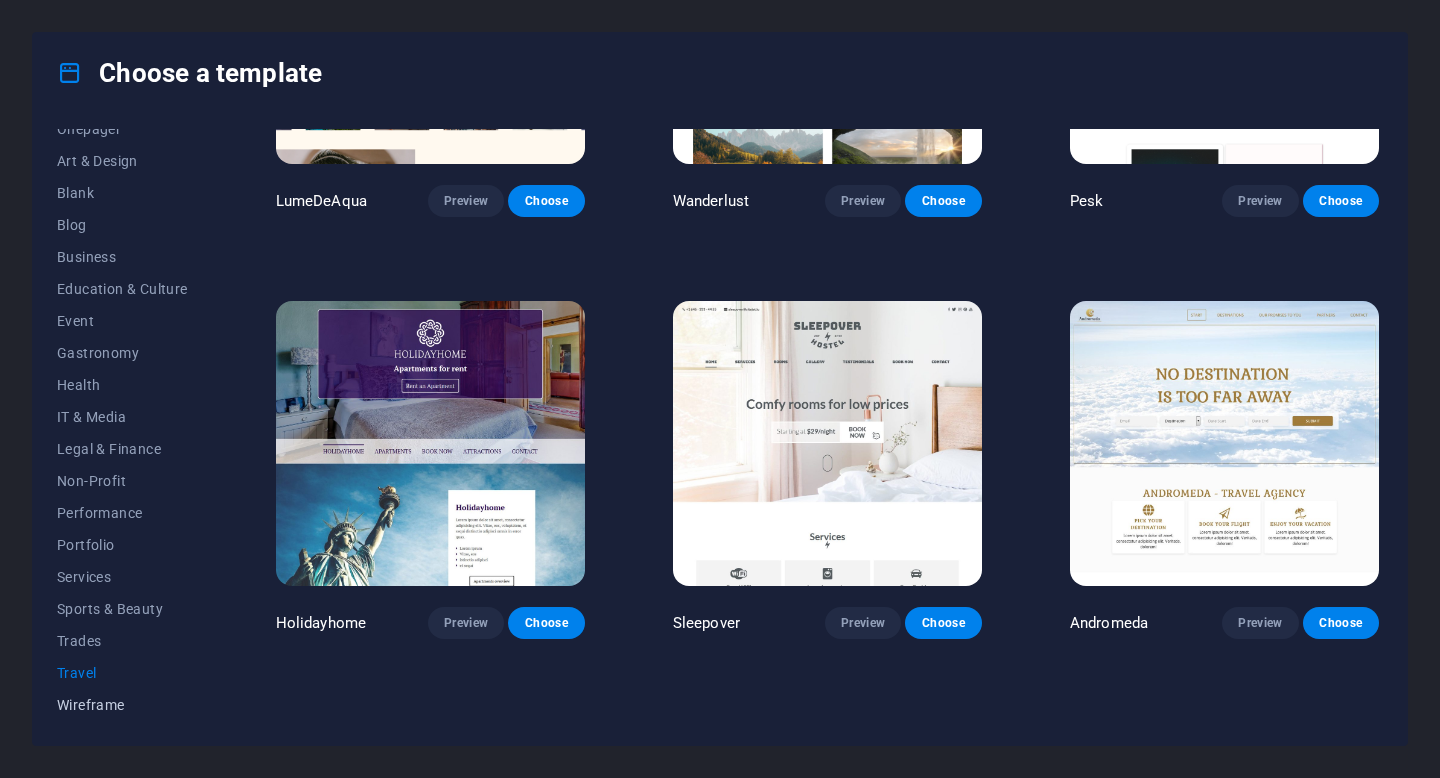 click on "Wireframe" at bounding box center [122, 705] 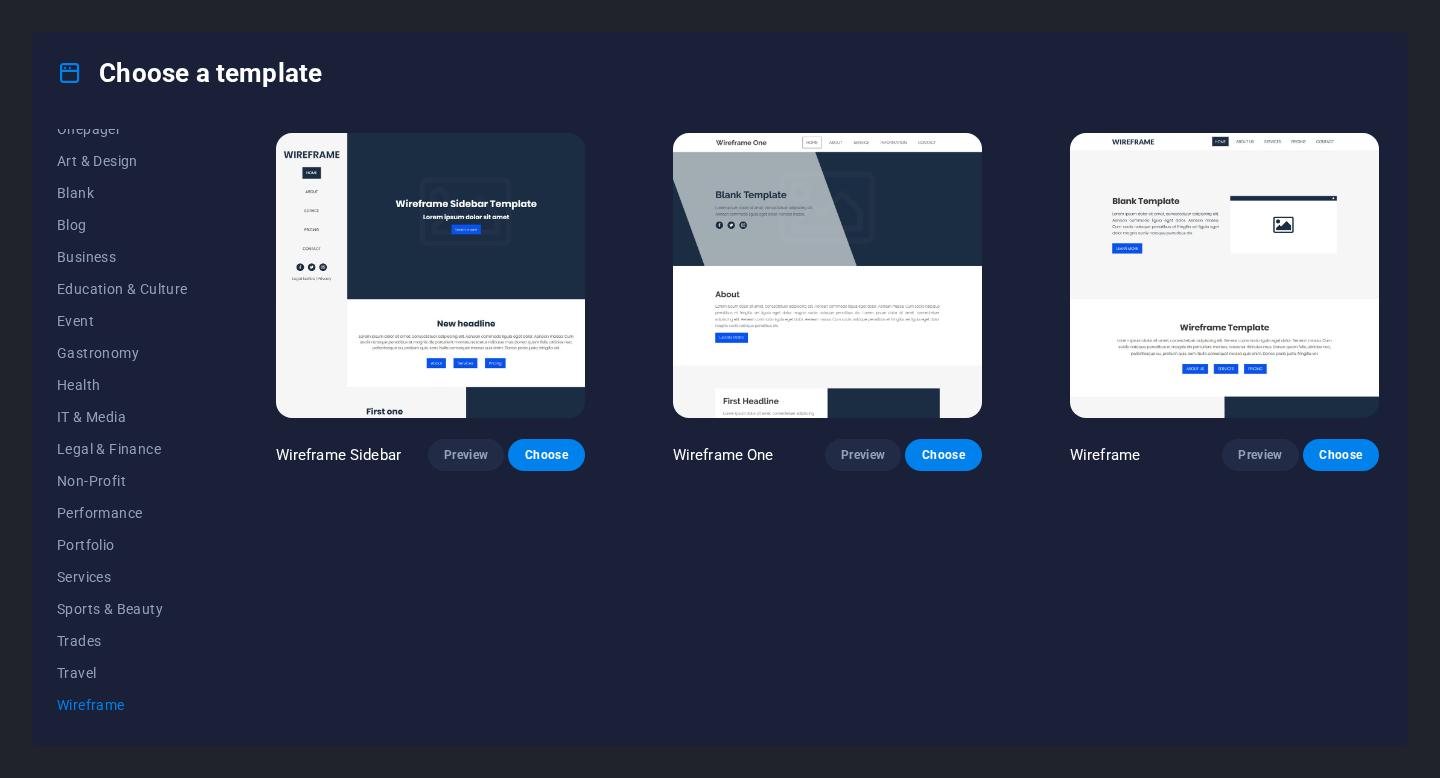 scroll, scrollTop: 0, scrollLeft: 0, axis: both 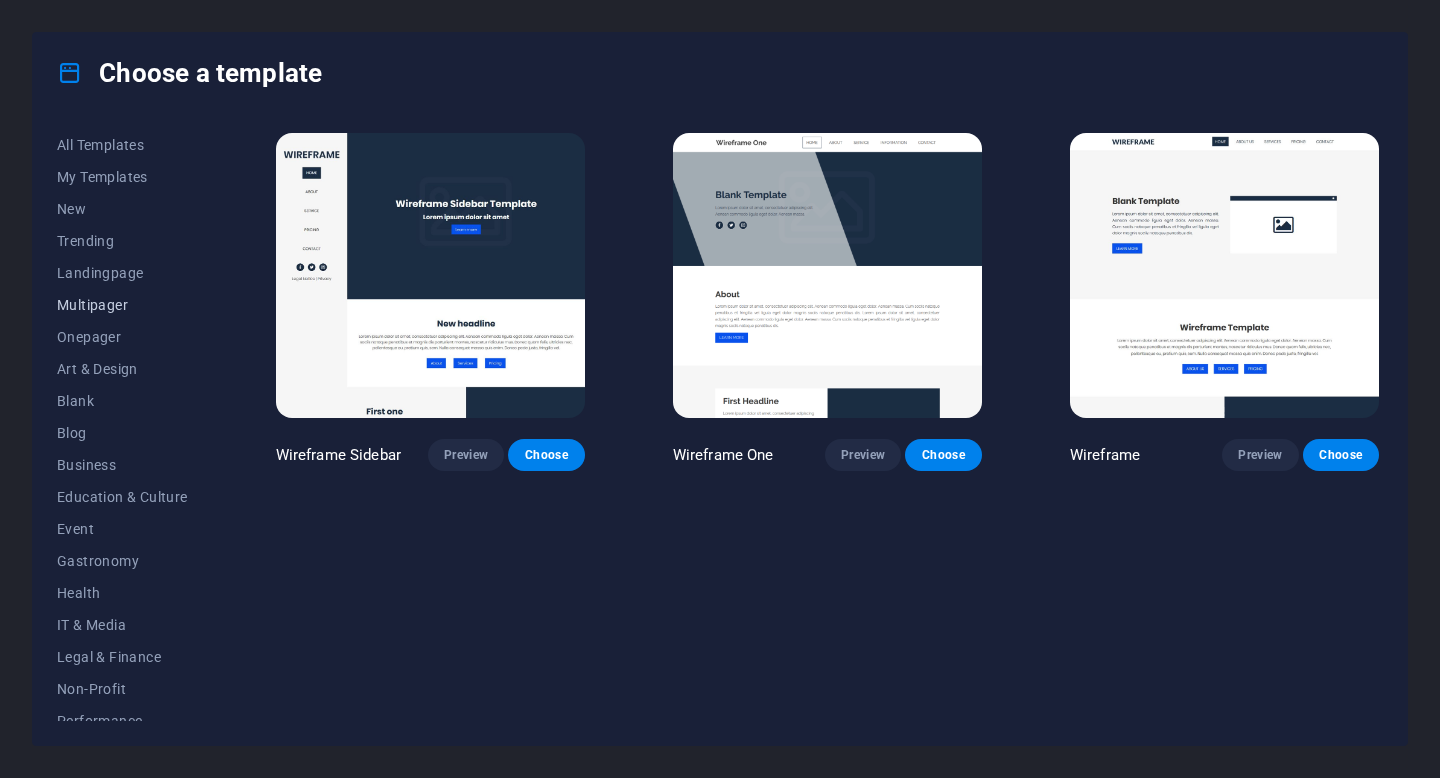 click on "Multipager" at bounding box center [122, 305] 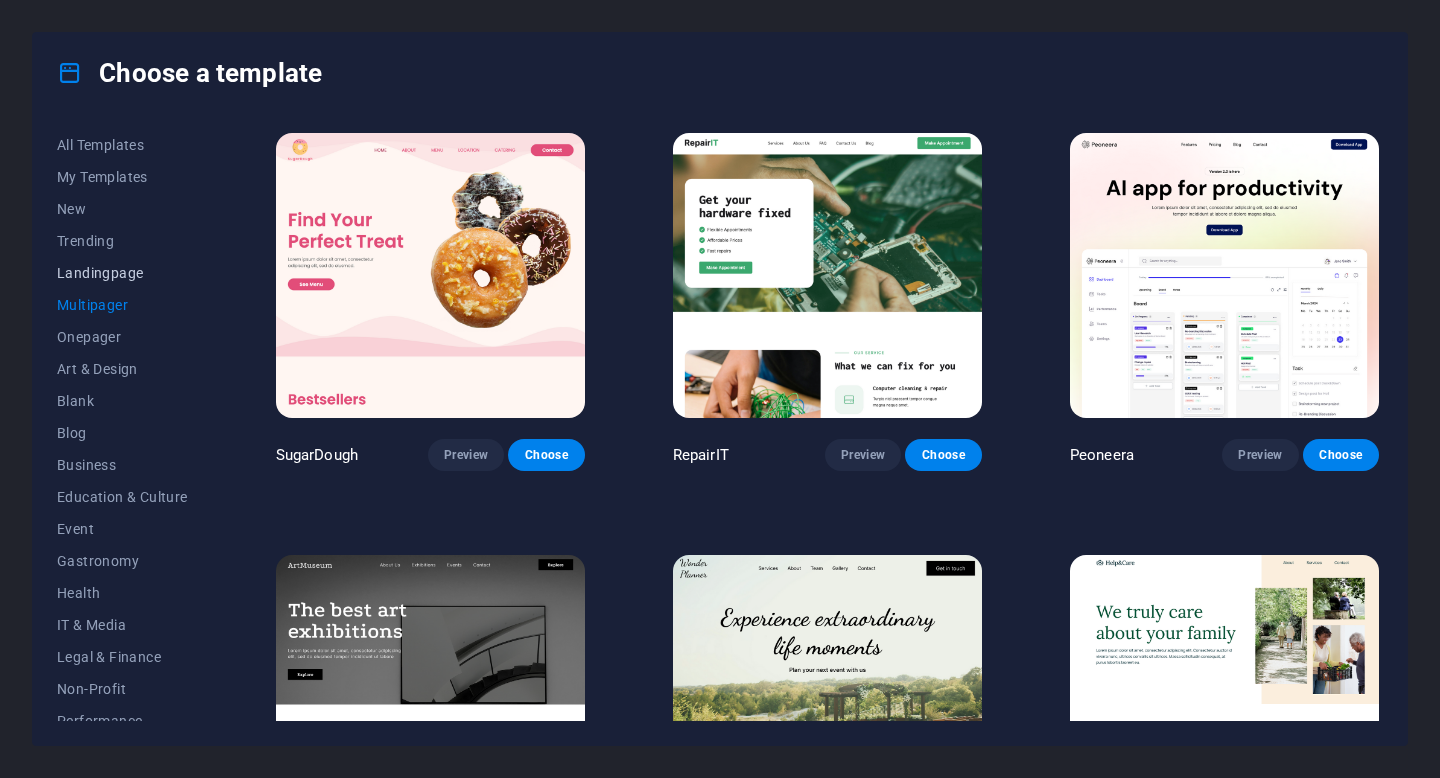 click on "Landingpage" at bounding box center [122, 273] 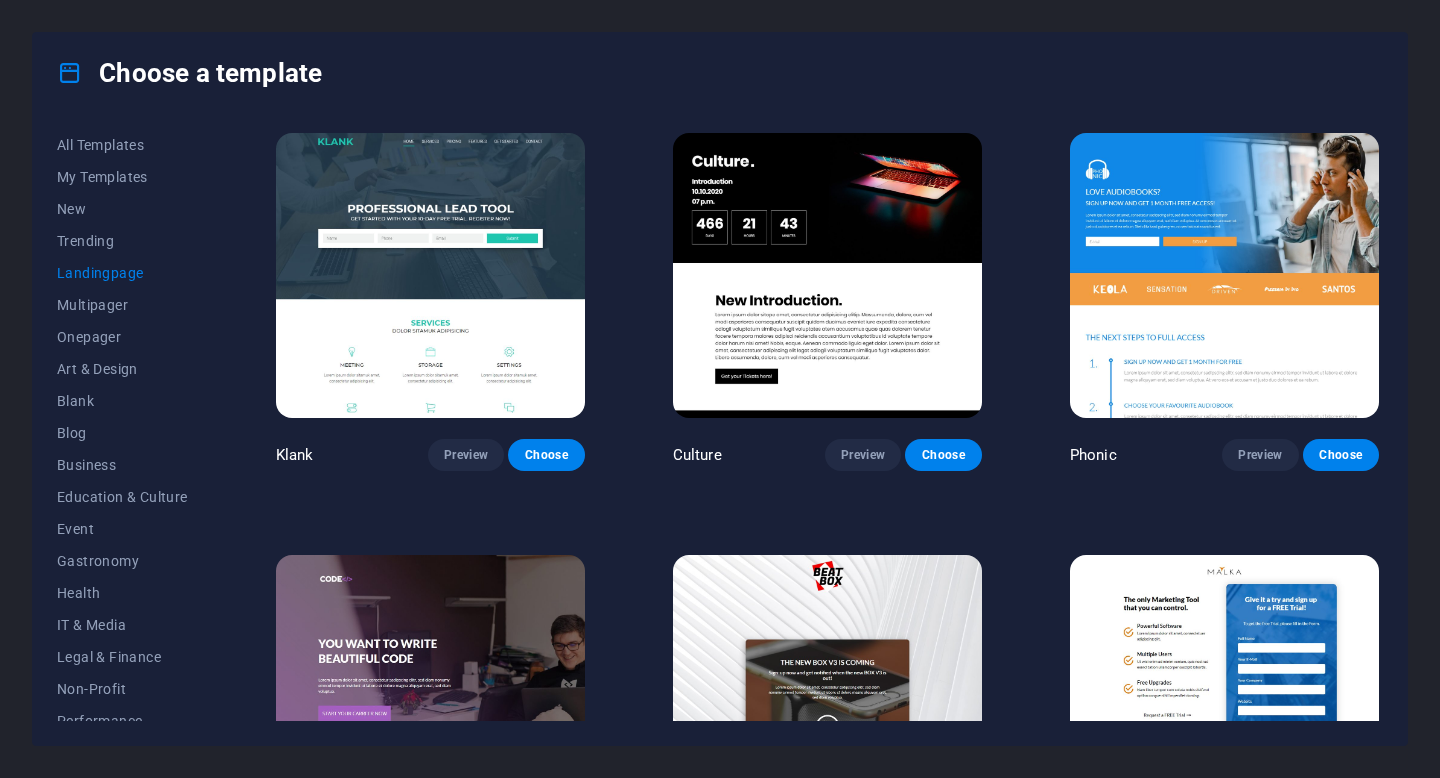 click at bounding box center (430, 275) 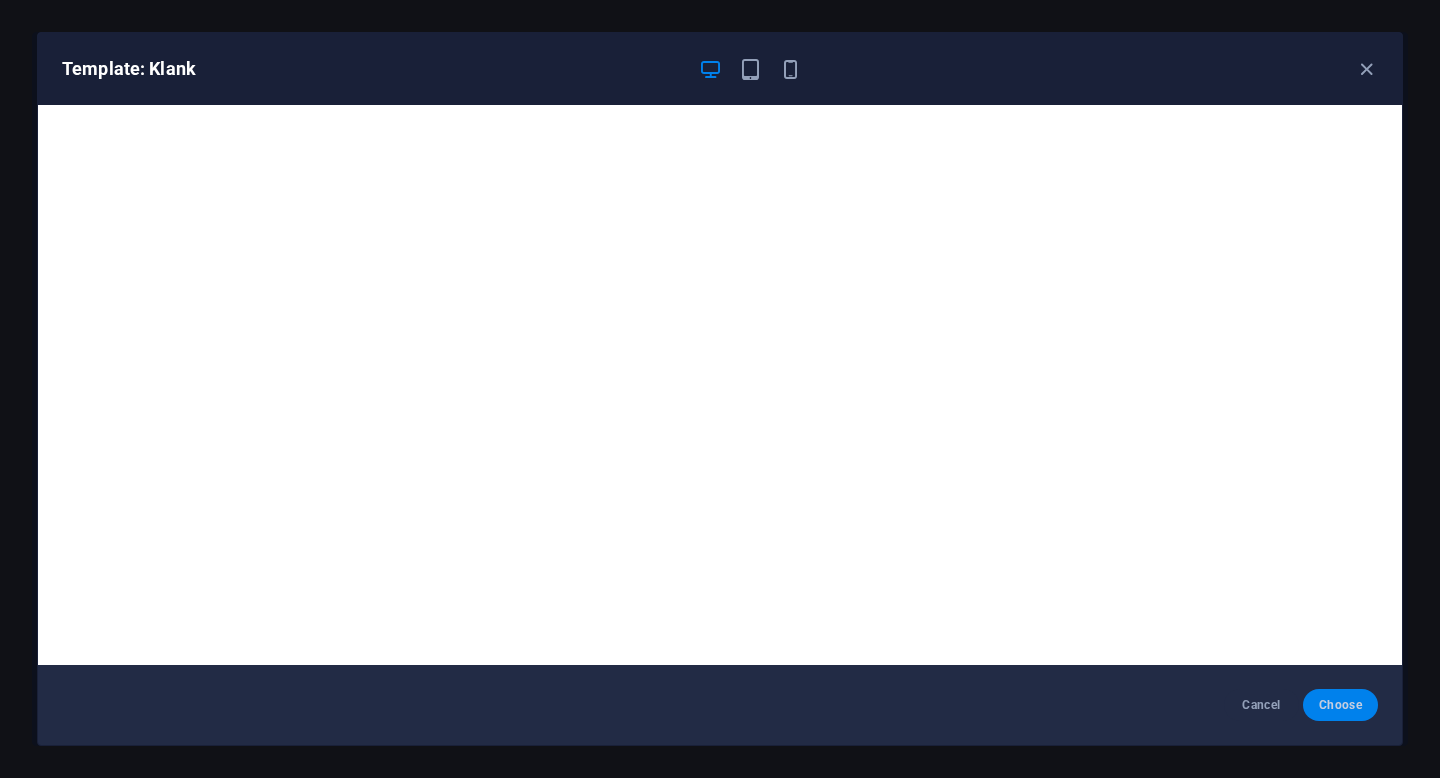 click on "Choose" at bounding box center [1340, 705] 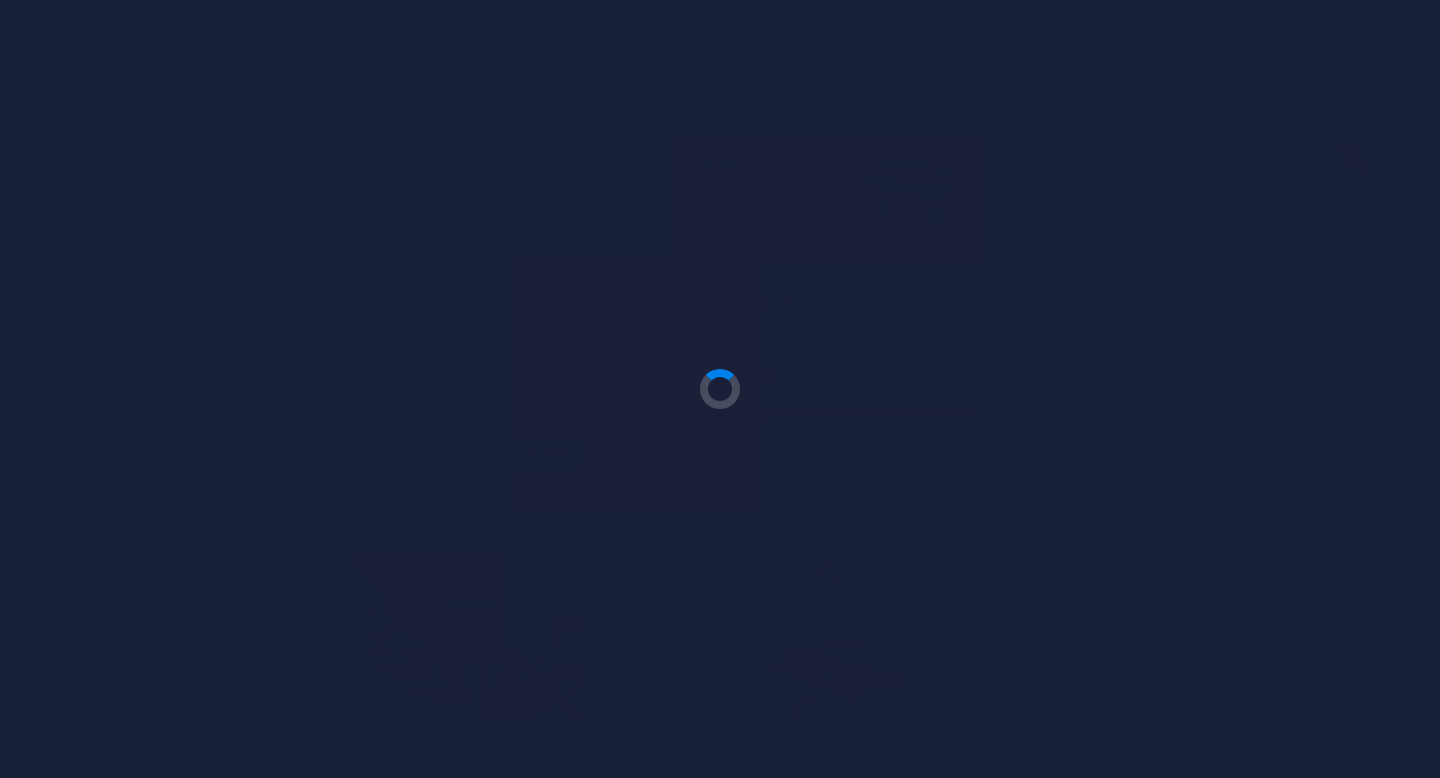 click at bounding box center (720, 389) 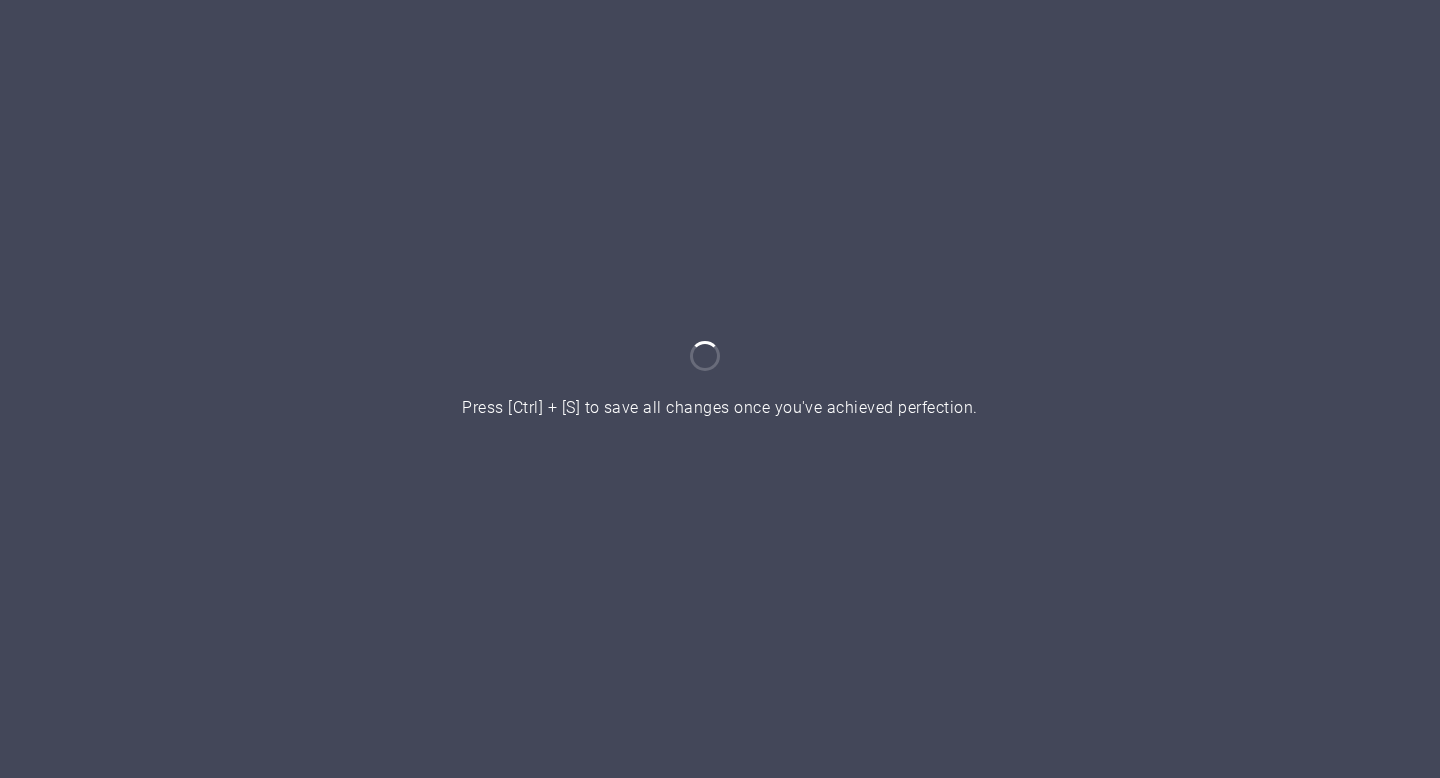 scroll, scrollTop: 0, scrollLeft: 0, axis: both 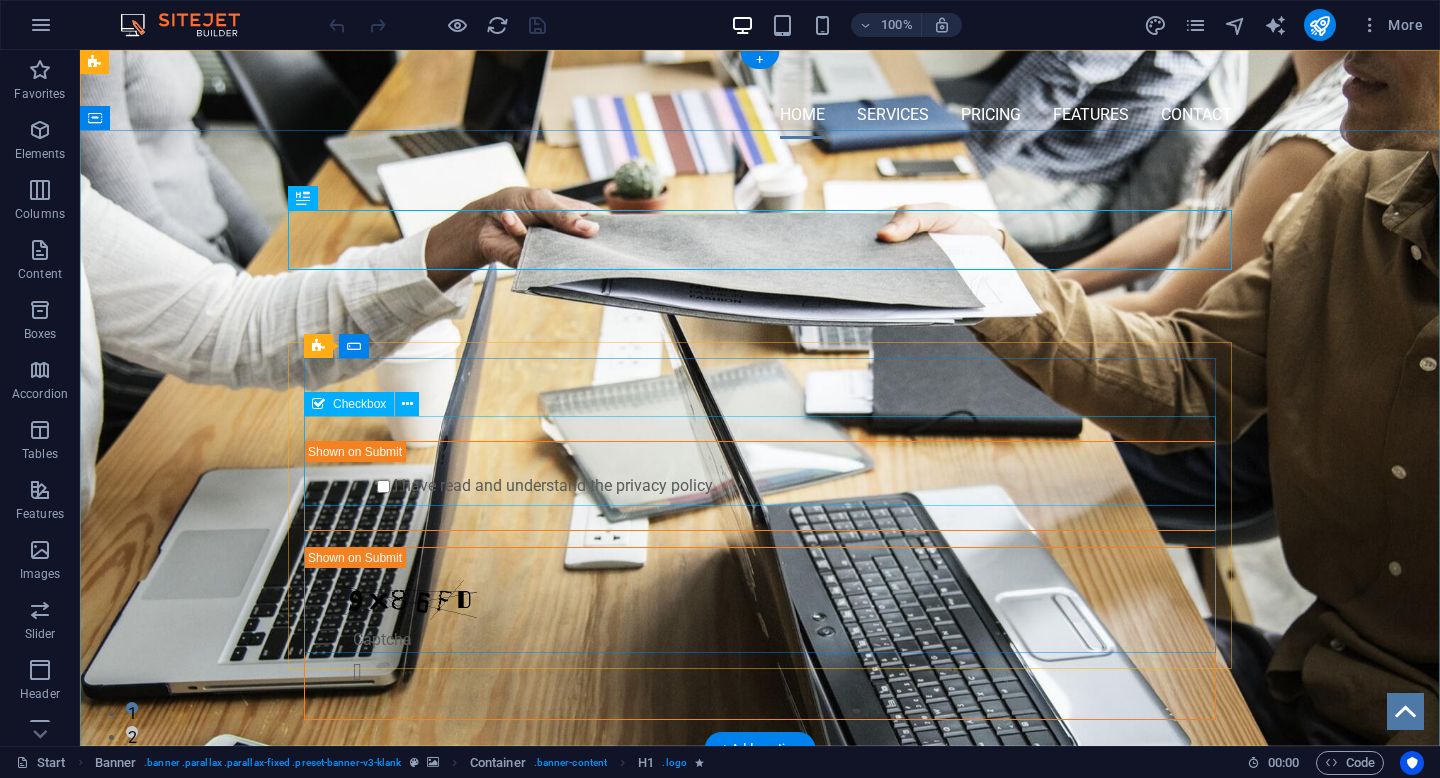 click on "I have read and understand the privacy policy." at bounding box center (760, 486) 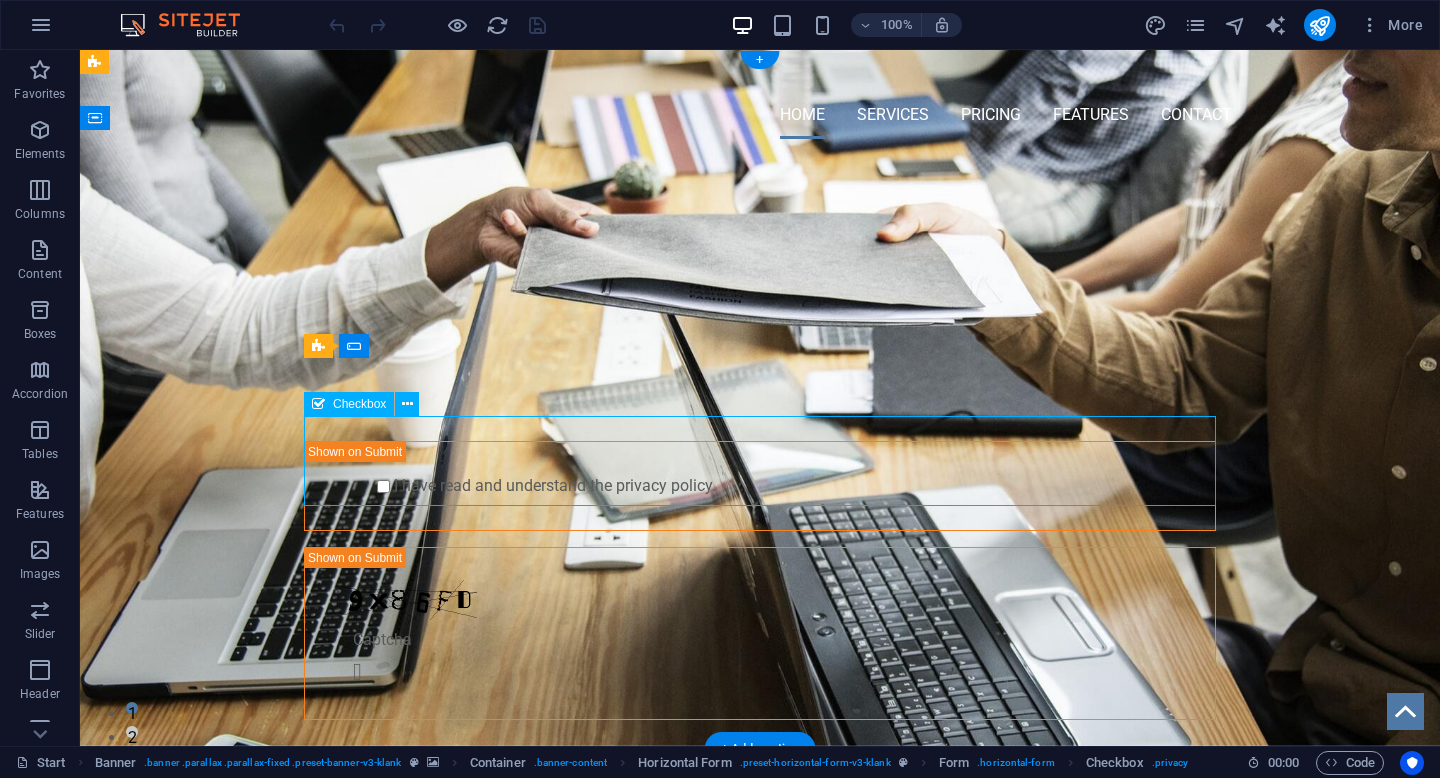 click on "I have read and understand the privacy policy." at bounding box center (760, 486) 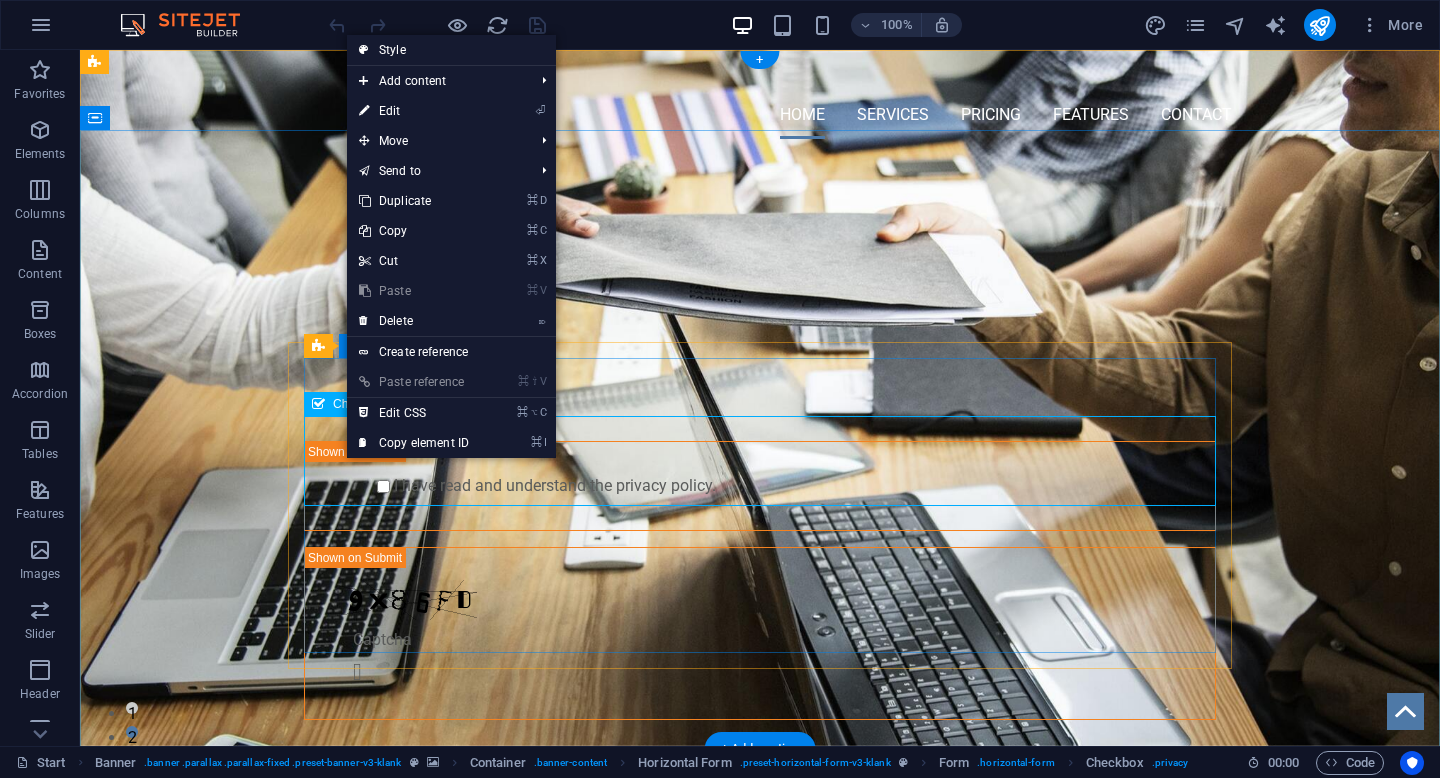 click on "I have read and understand the privacy policy." at bounding box center [760, 486] 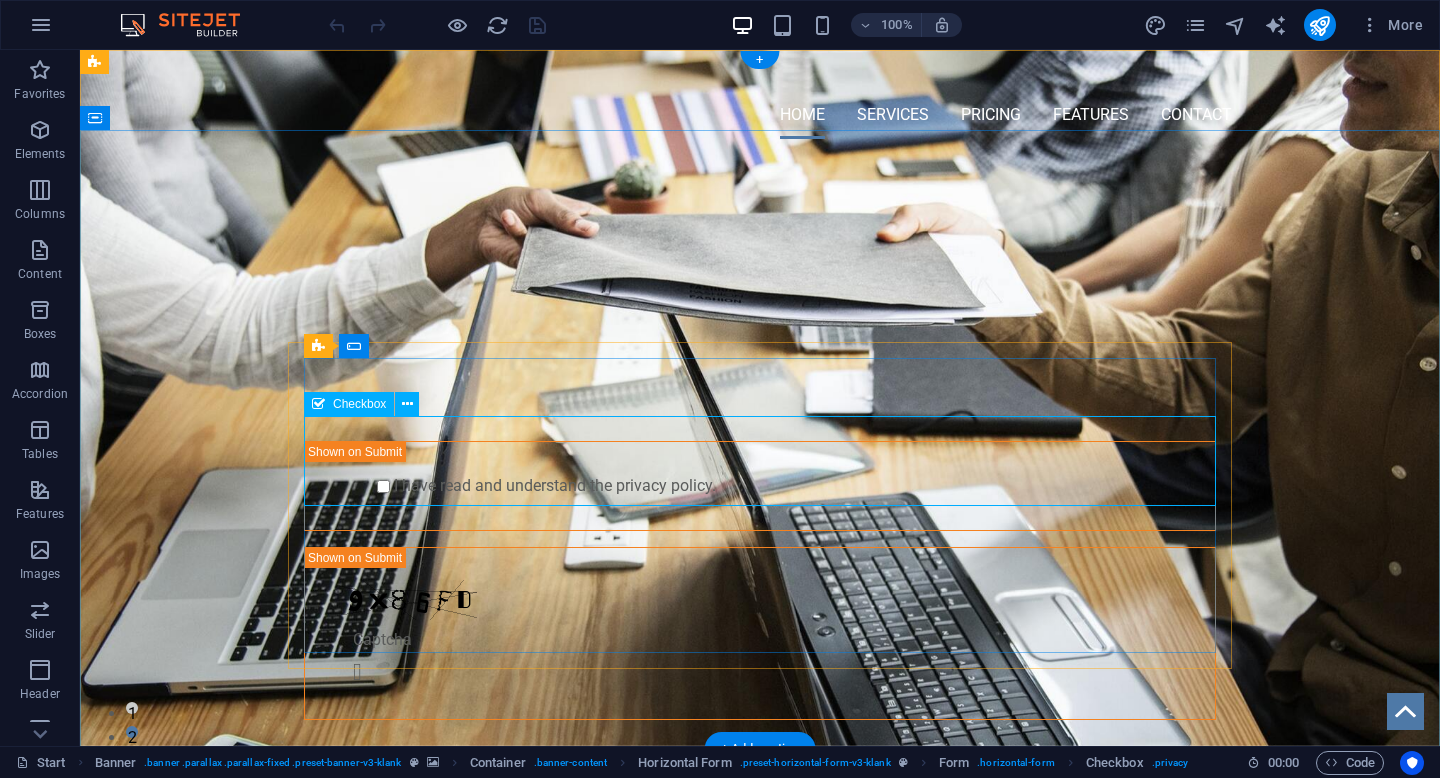 click on "I have read and understand the privacy policy." at bounding box center [760, 486] 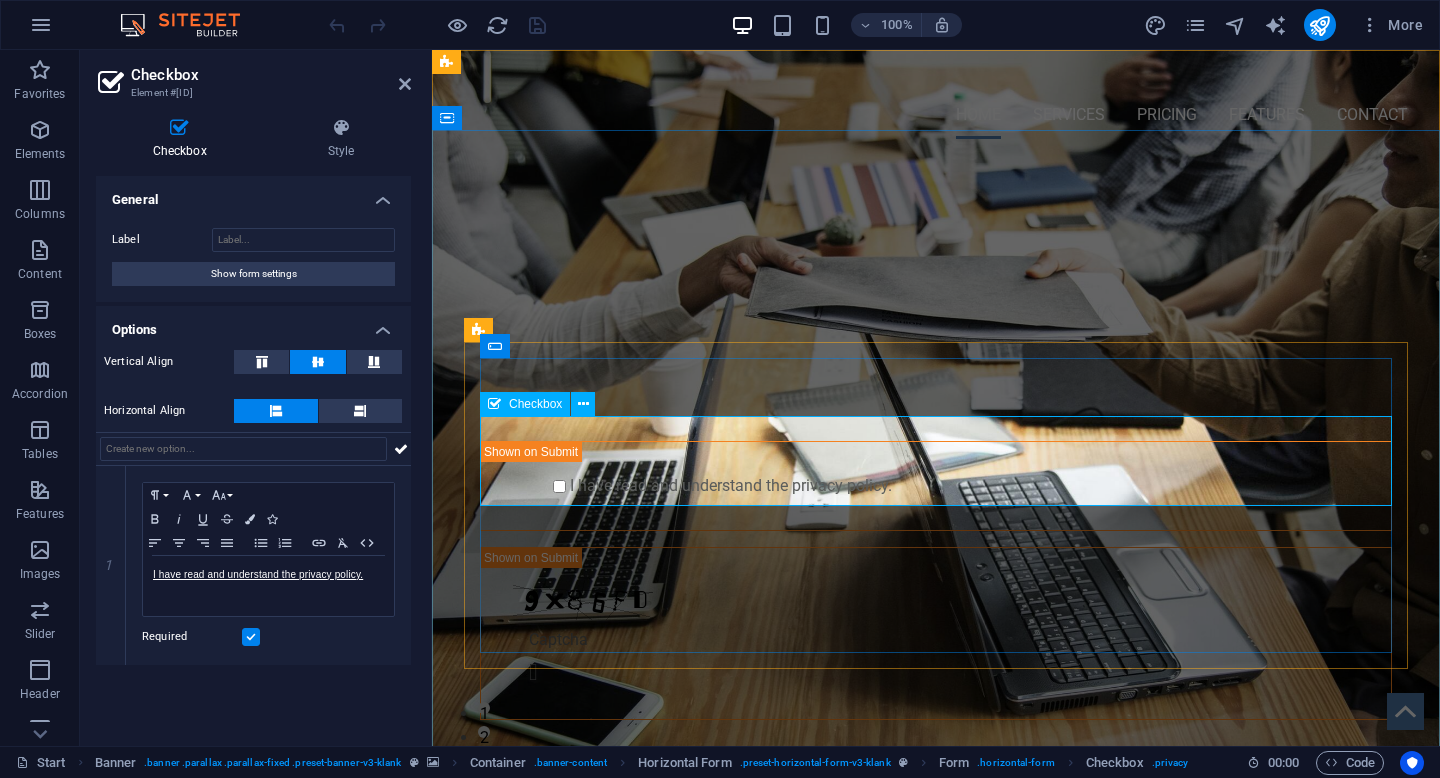 click on "I have read and understand the privacy policy." at bounding box center [559, 486] 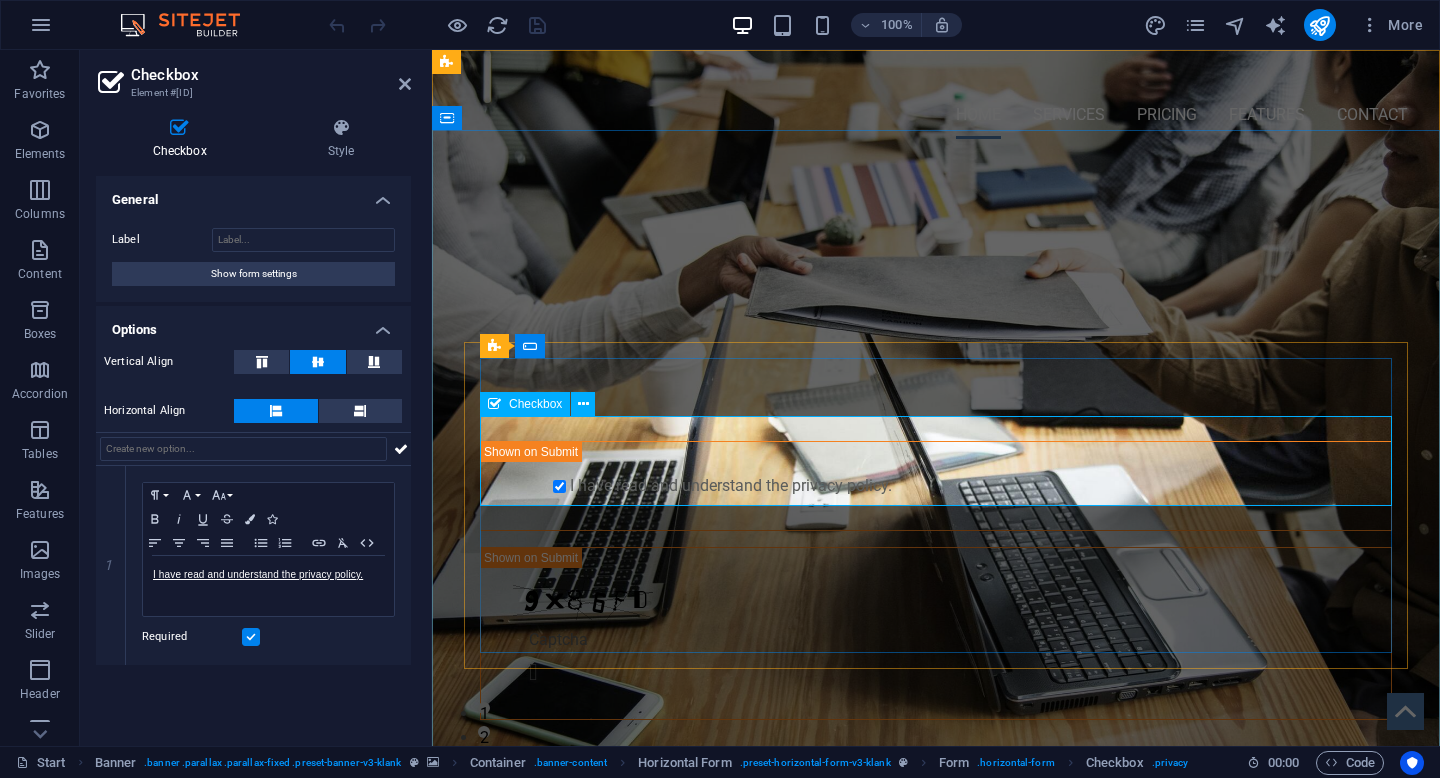 click on "I have read and understand the privacy policy." at bounding box center (936, 486) 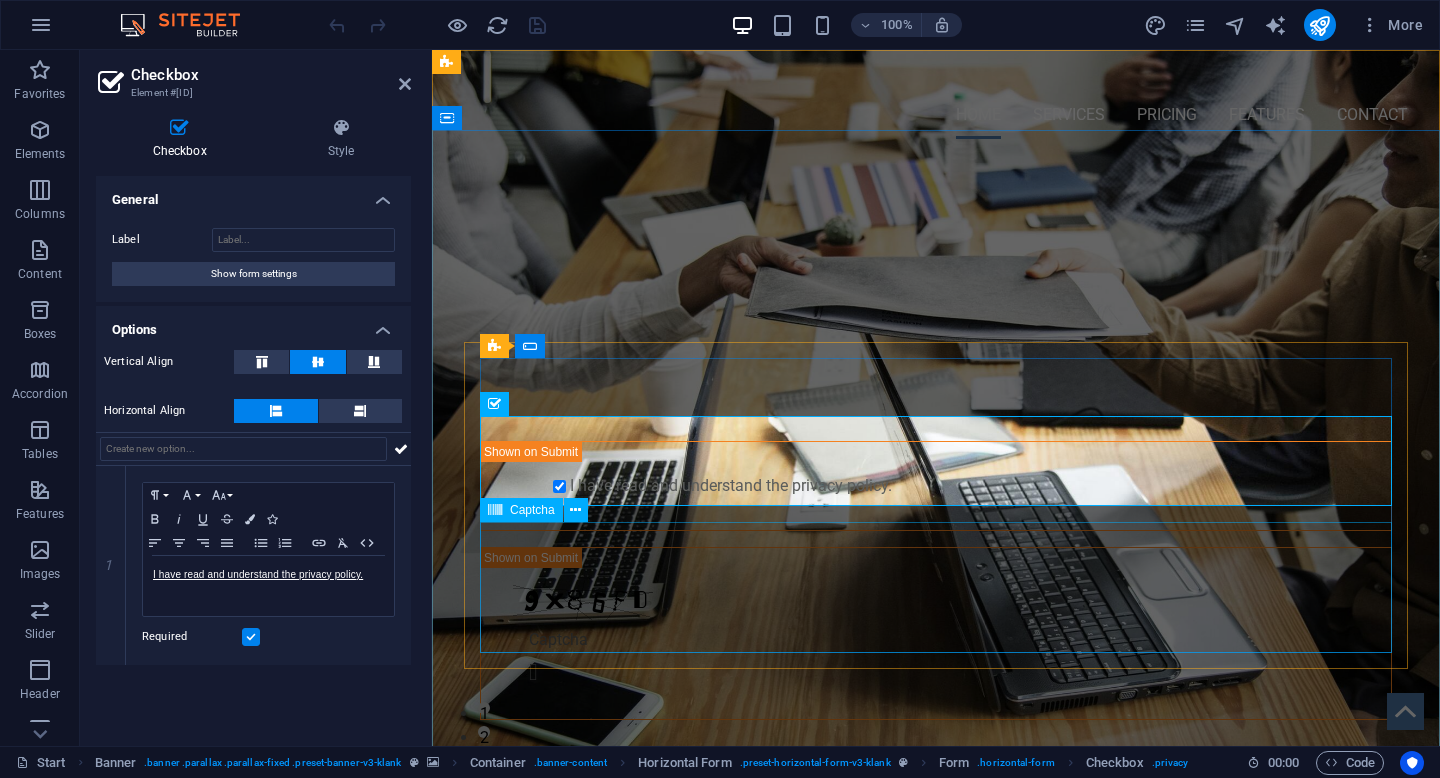 click on "Unreadable? Load new" at bounding box center (936, 633) 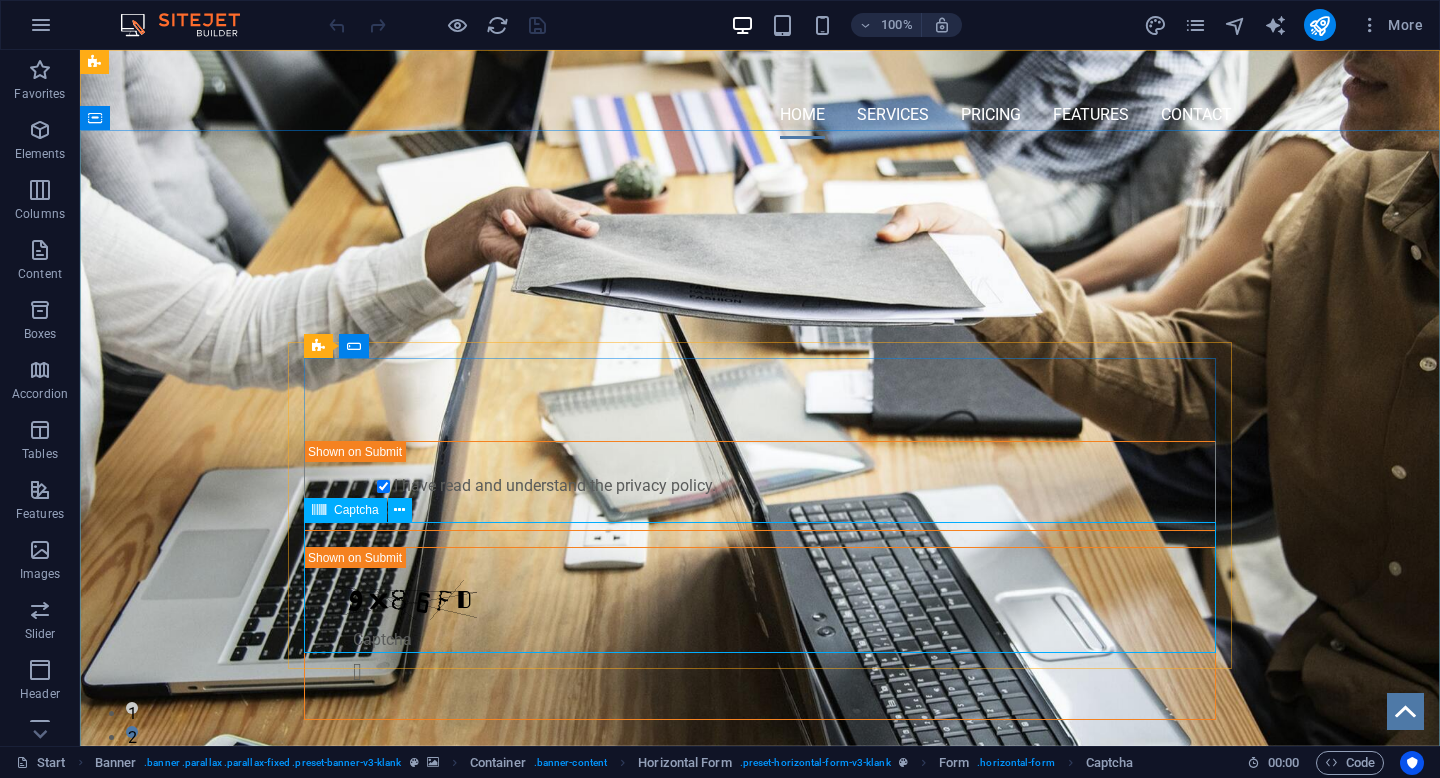 click at bounding box center (319, 510) 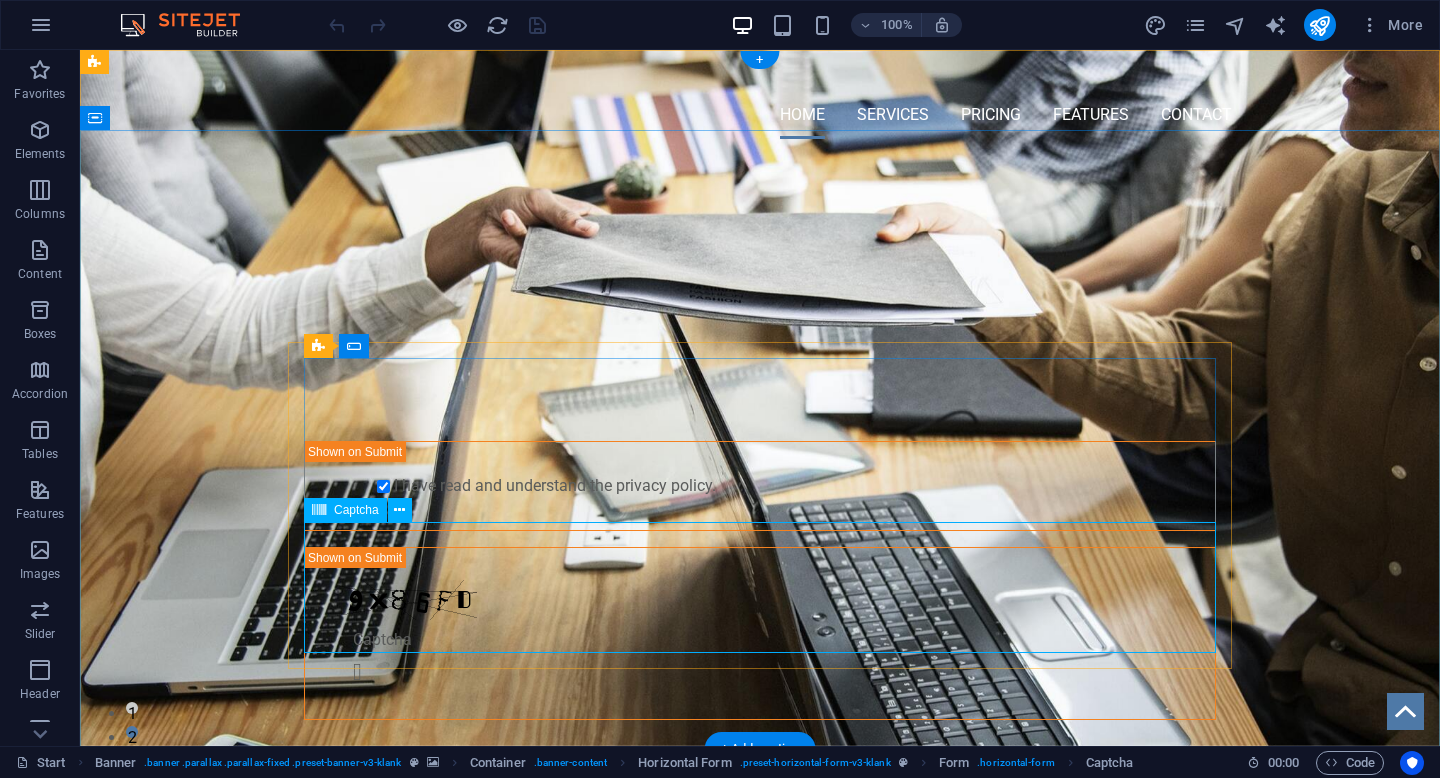 click on "Unreadable? Load new" at bounding box center [760, 633] 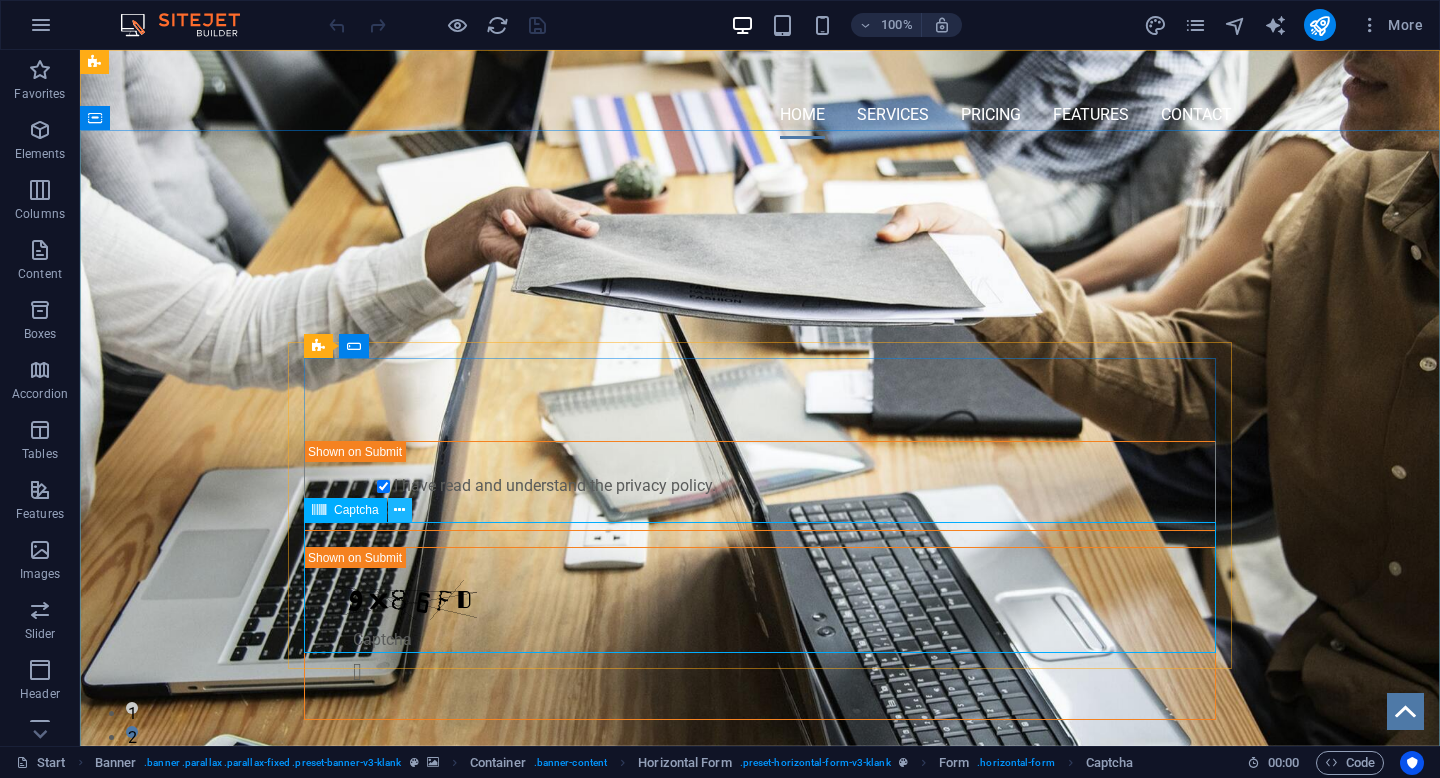 click at bounding box center [399, 510] 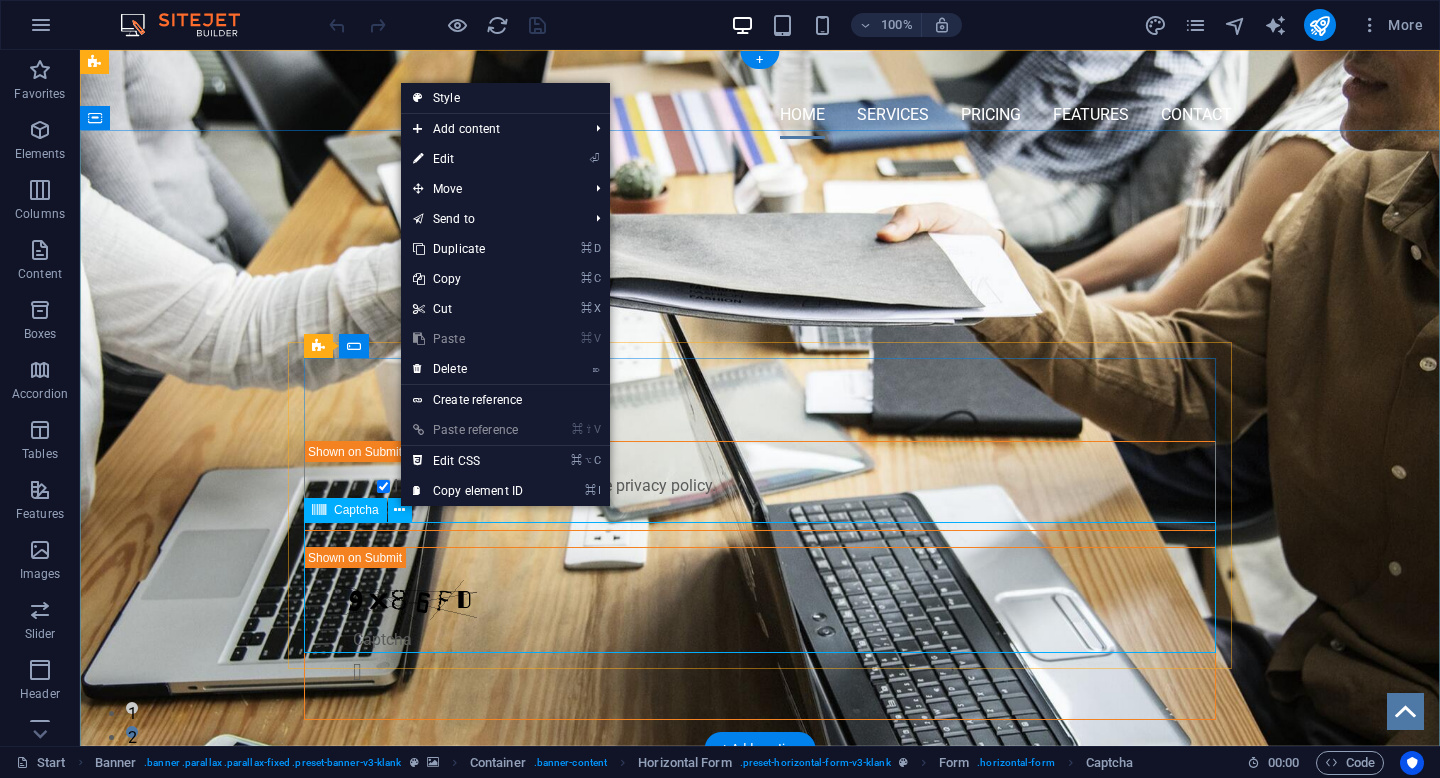 click on "Unreadable? Load new" at bounding box center (760, 633) 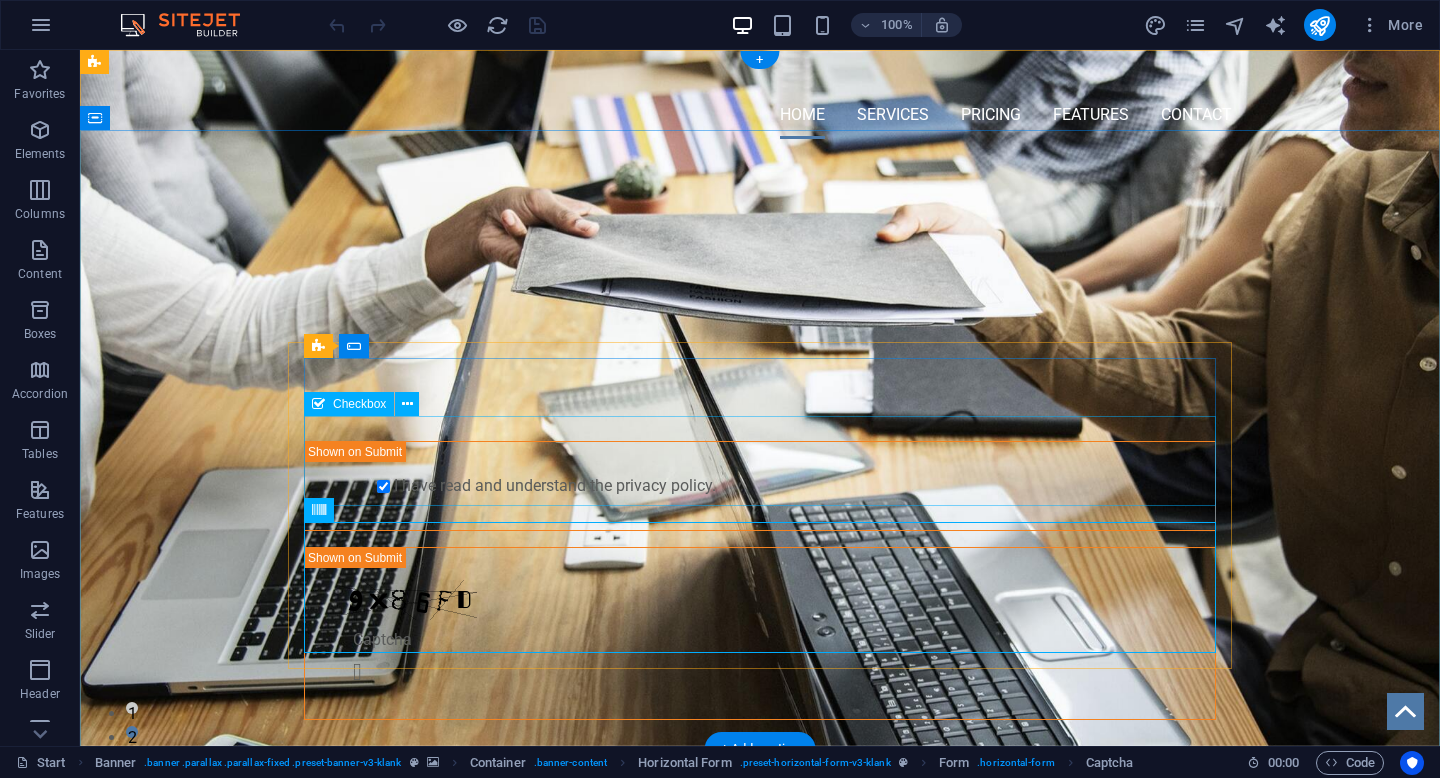 click on "I have read and understand the privacy policy." at bounding box center [760, 486] 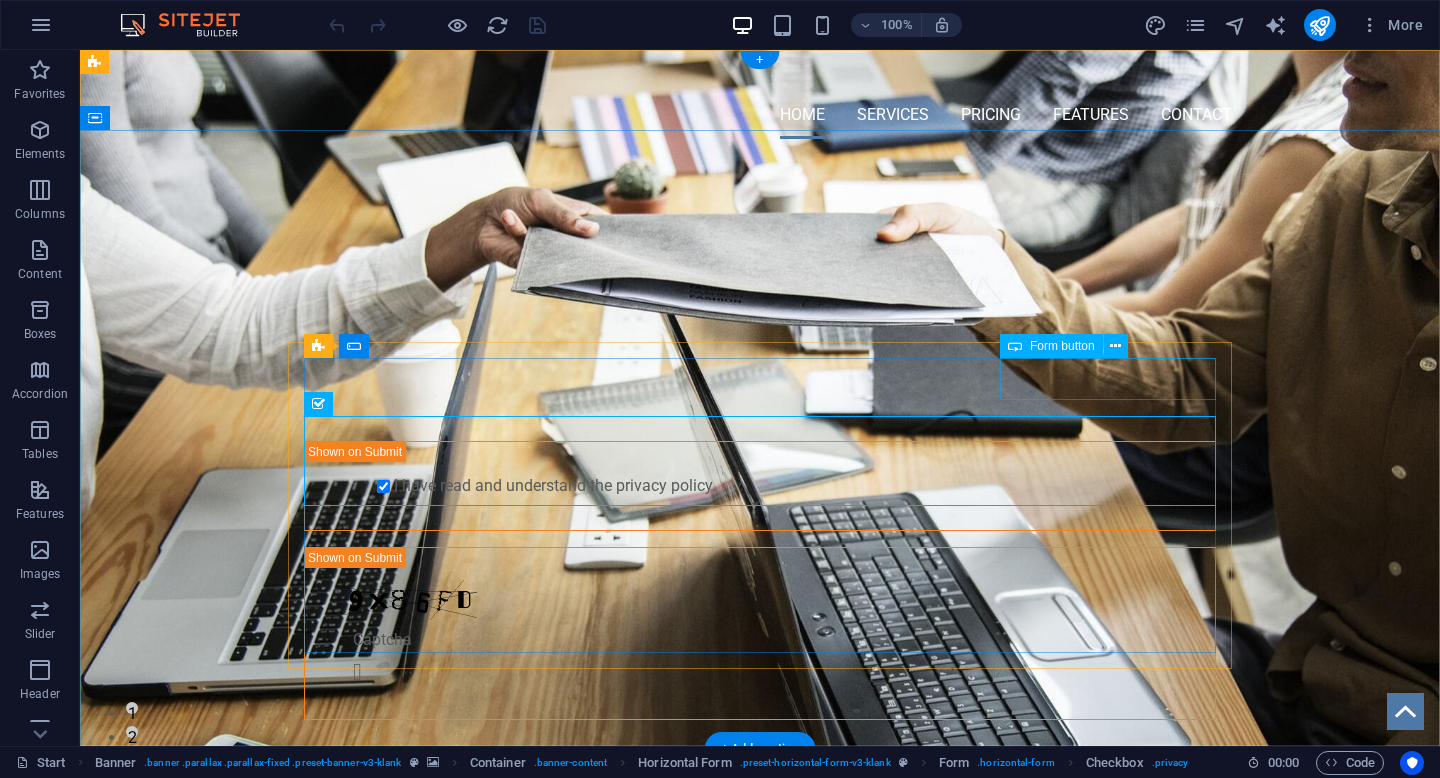 click on "Submit" at bounding box center (1108, 404) 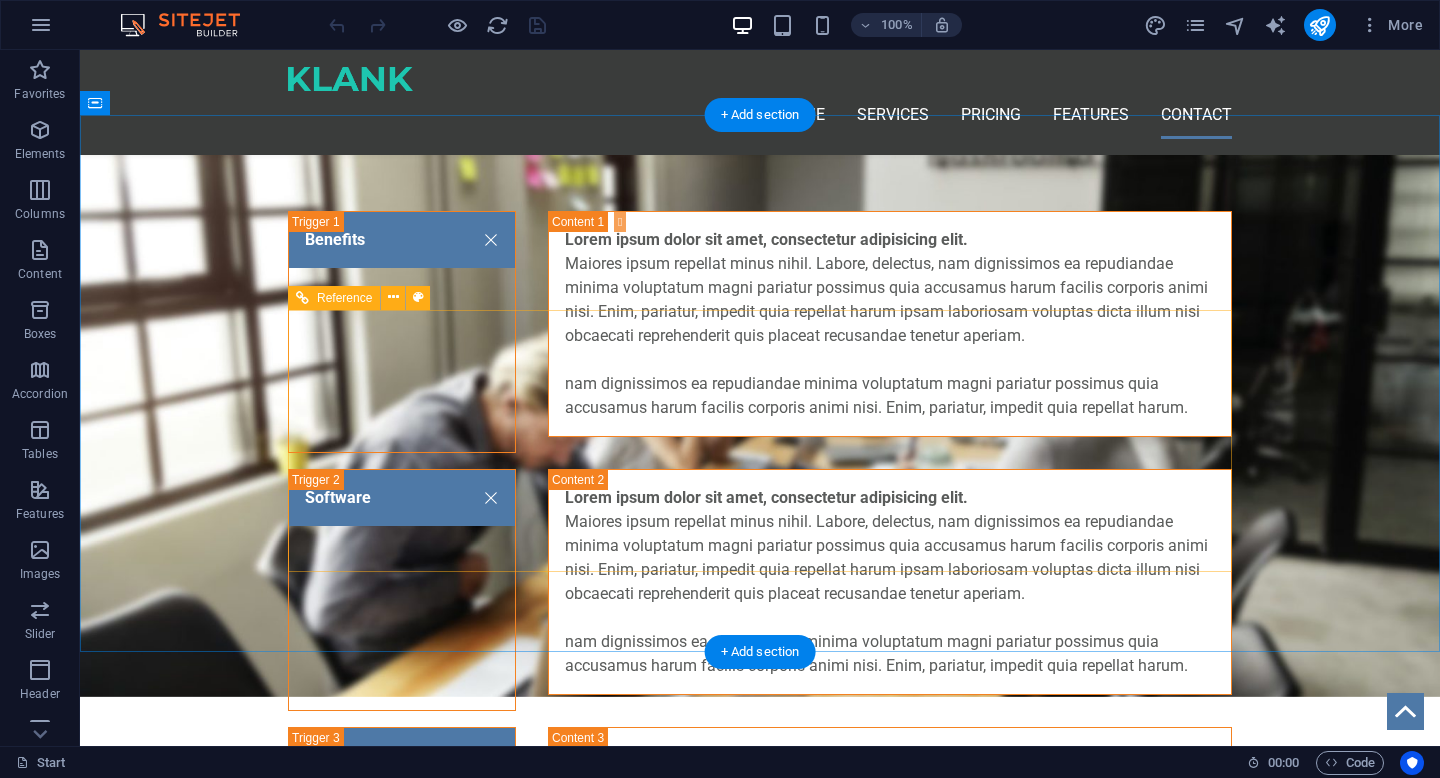 scroll, scrollTop: 3648, scrollLeft: 0, axis: vertical 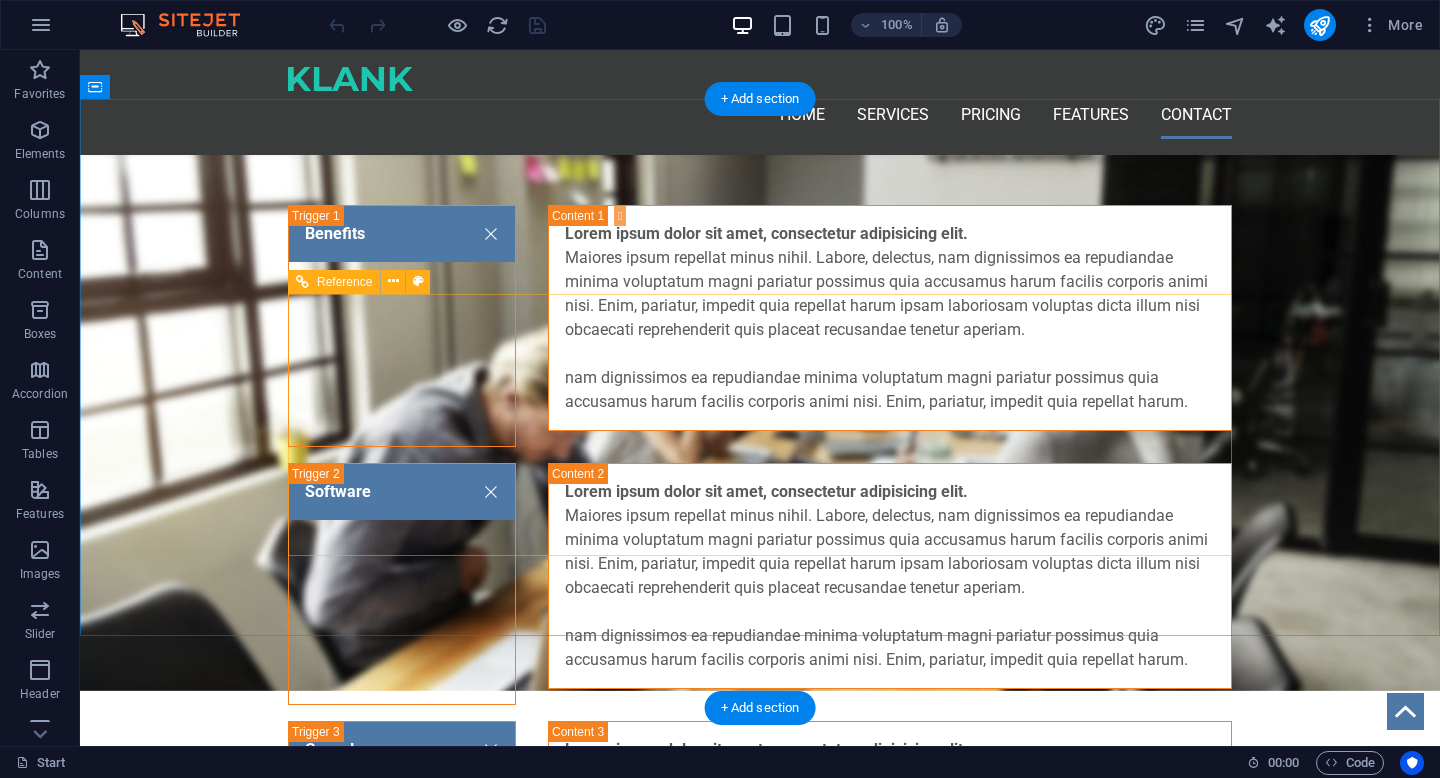 click on "I have read and understand the privacy policy." at bounding box center (760, 2040) 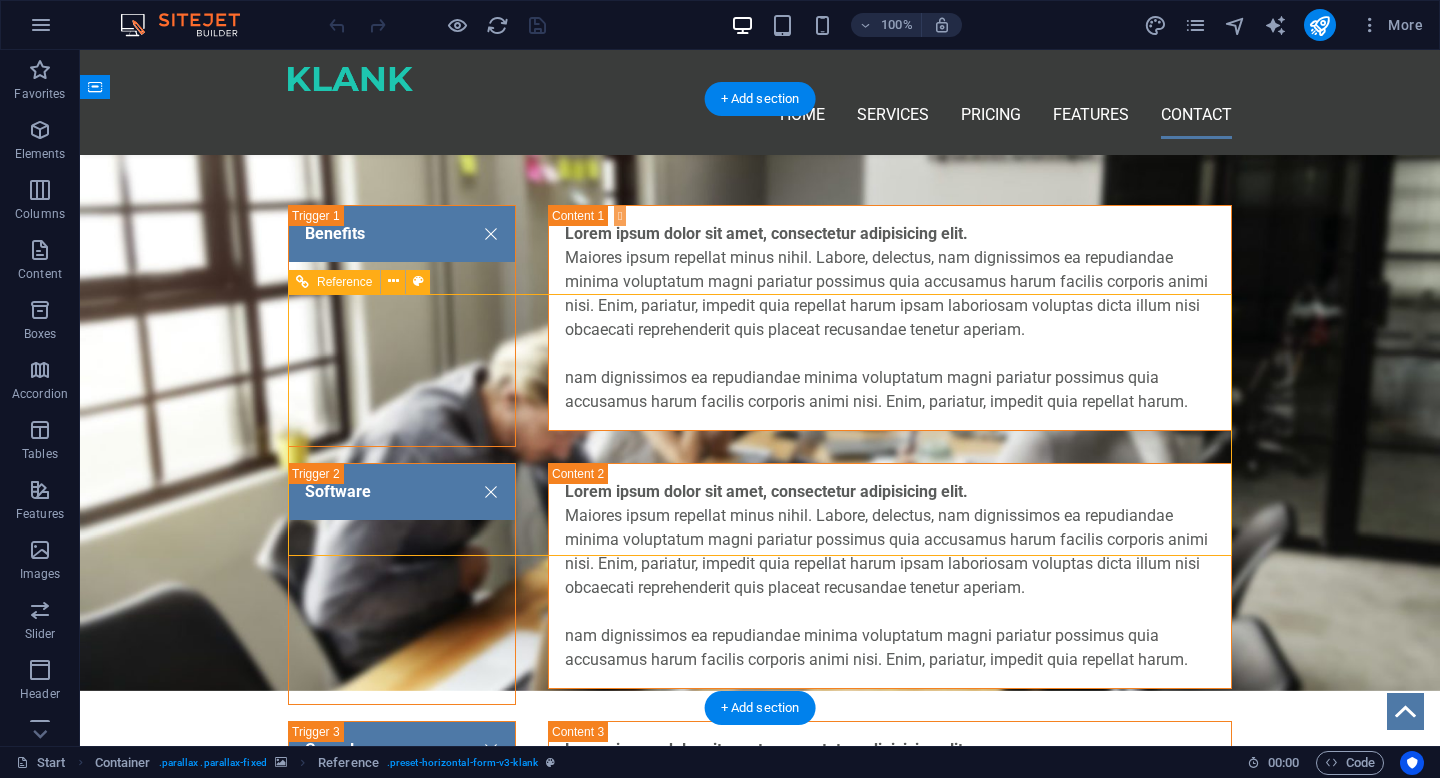 click on "I have read and understand the privacy policy." at bounding box center [760, 2040] 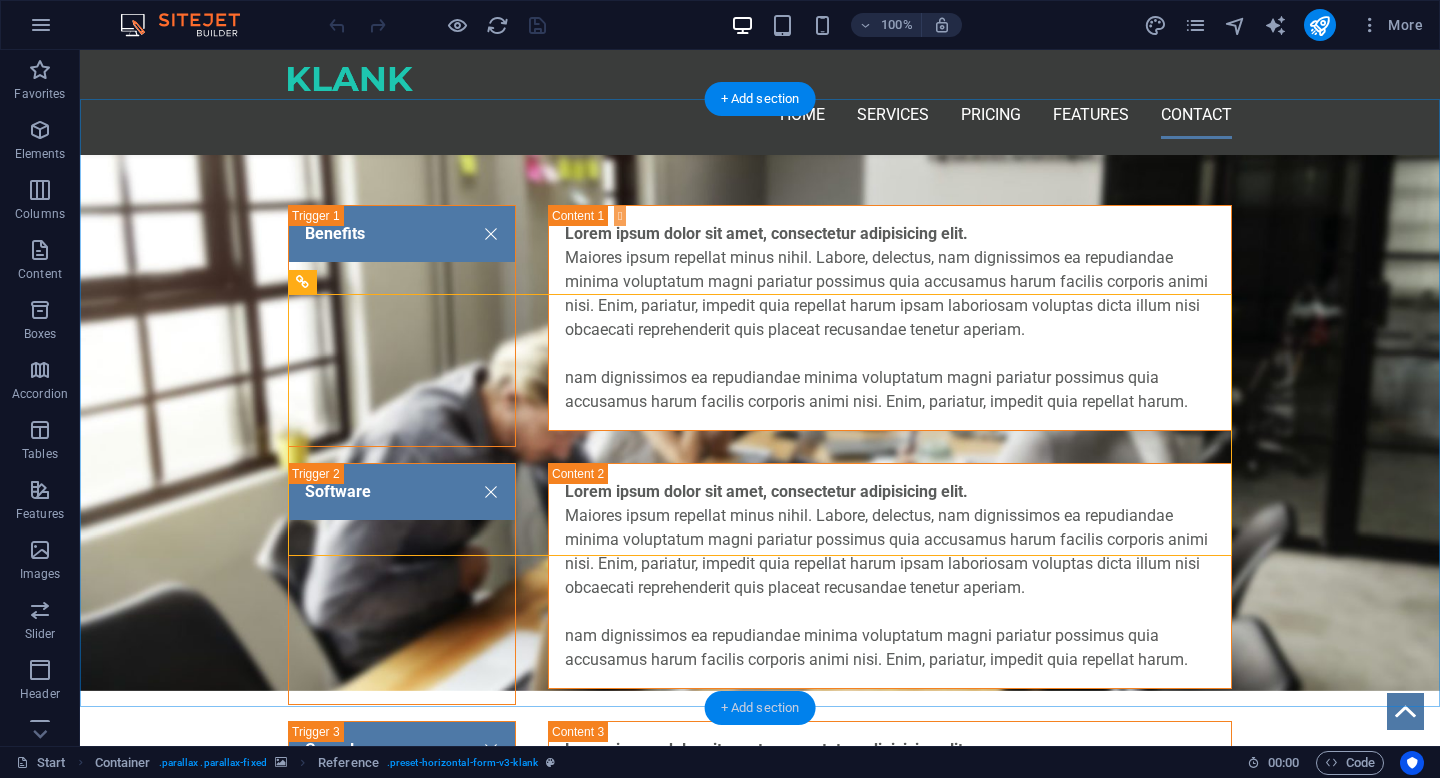 click on "+ Add section" at bounding box center [760, 708] 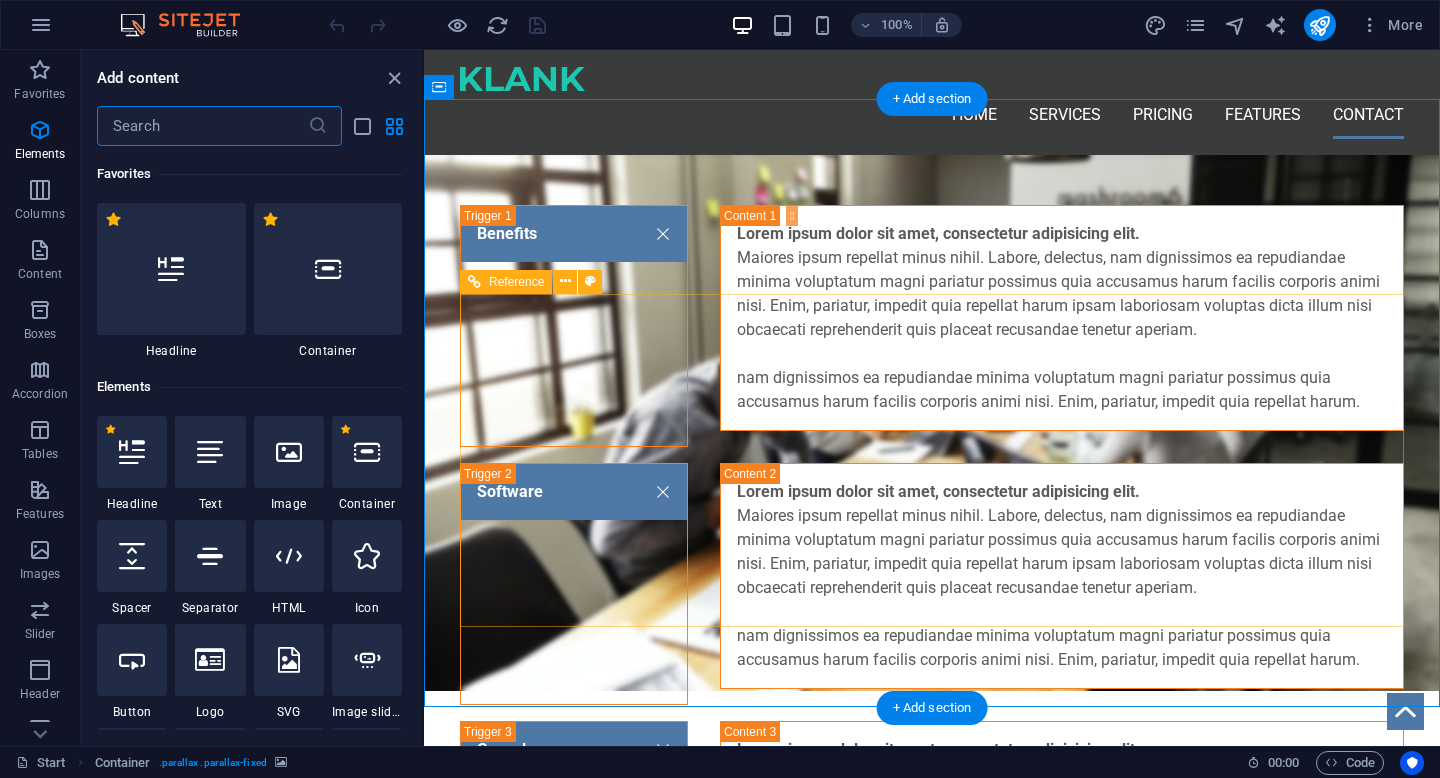 scroll, scrollTop: 3499, scrollLeft: 0, axis: vertical 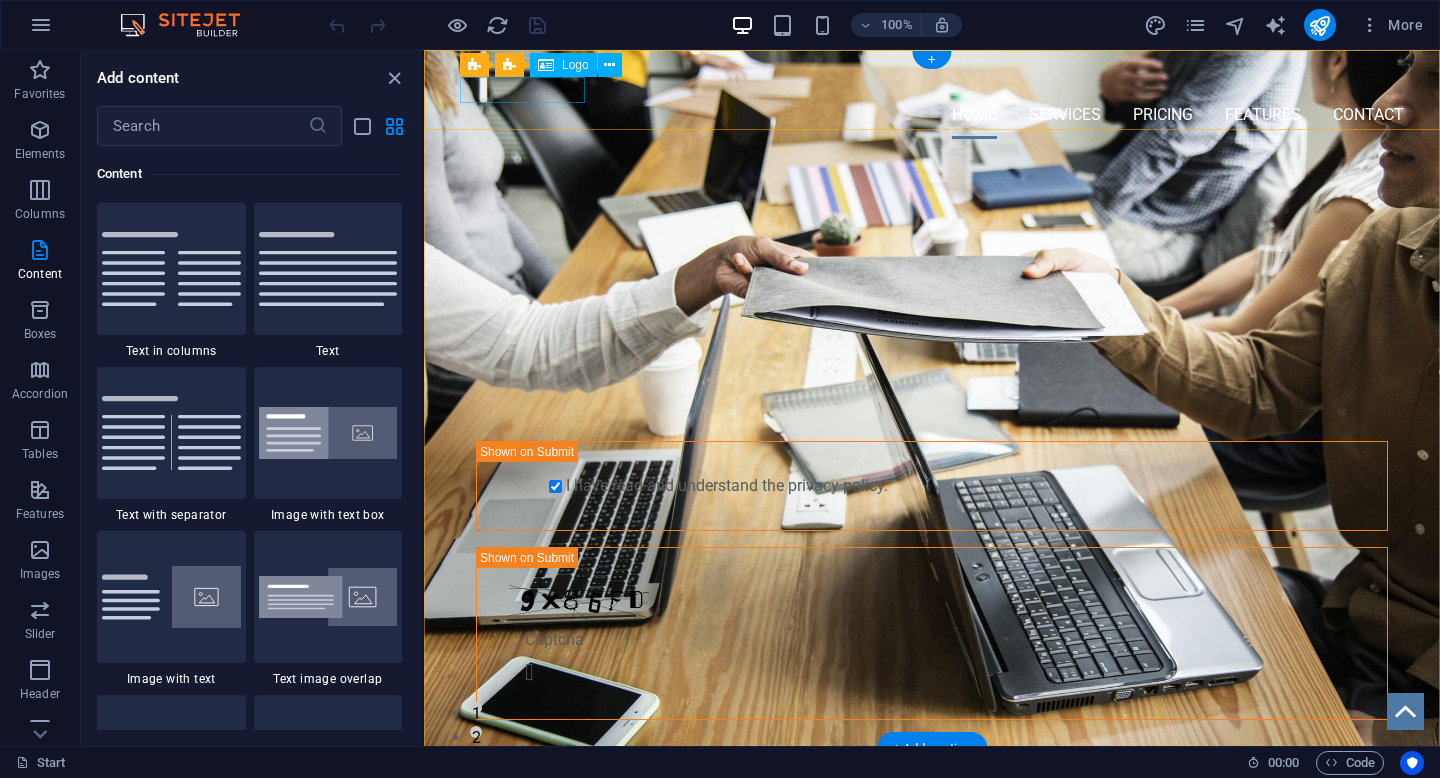 click at bounding box center (932, 78) 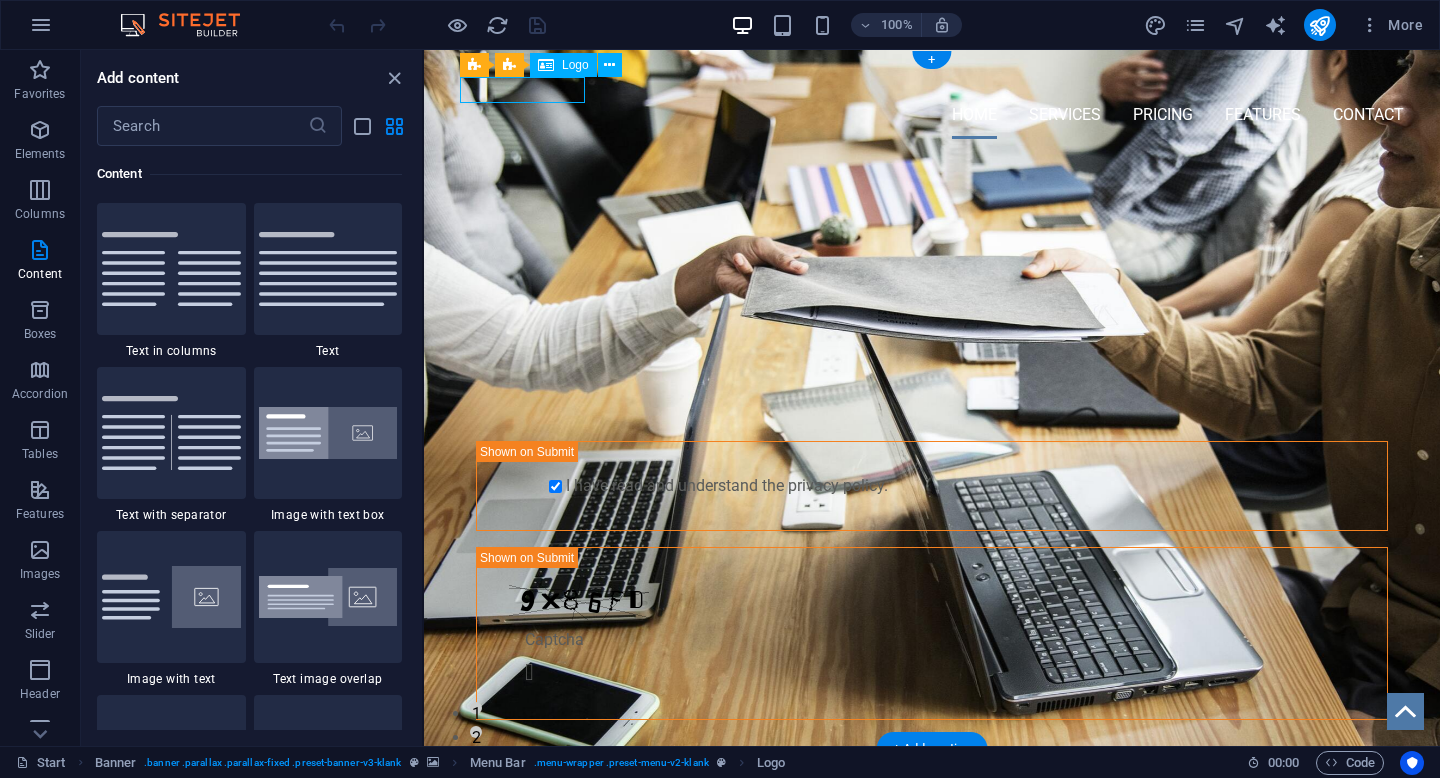 click at bounding box center (932, 78) 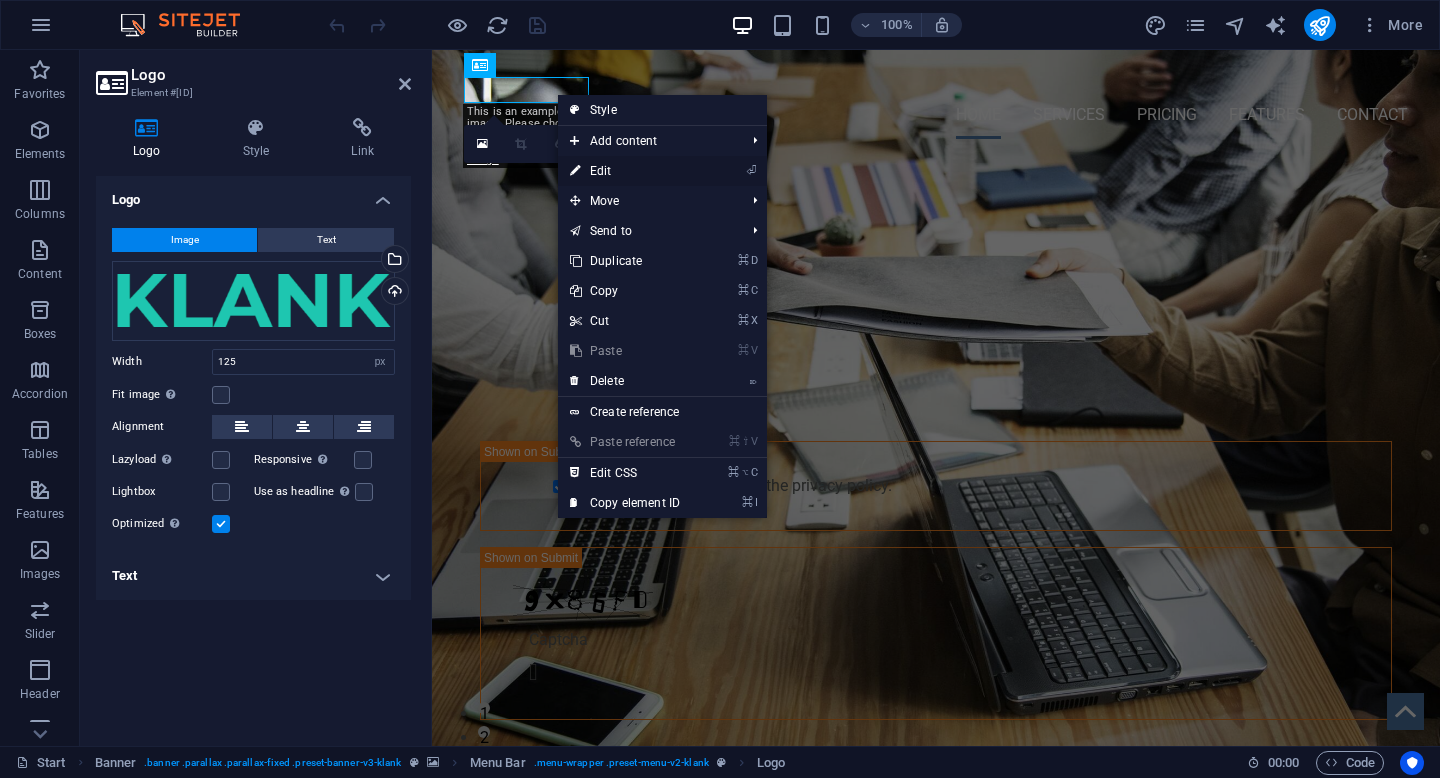 click on "⏎  Edit" at bounding box center [625, 171] 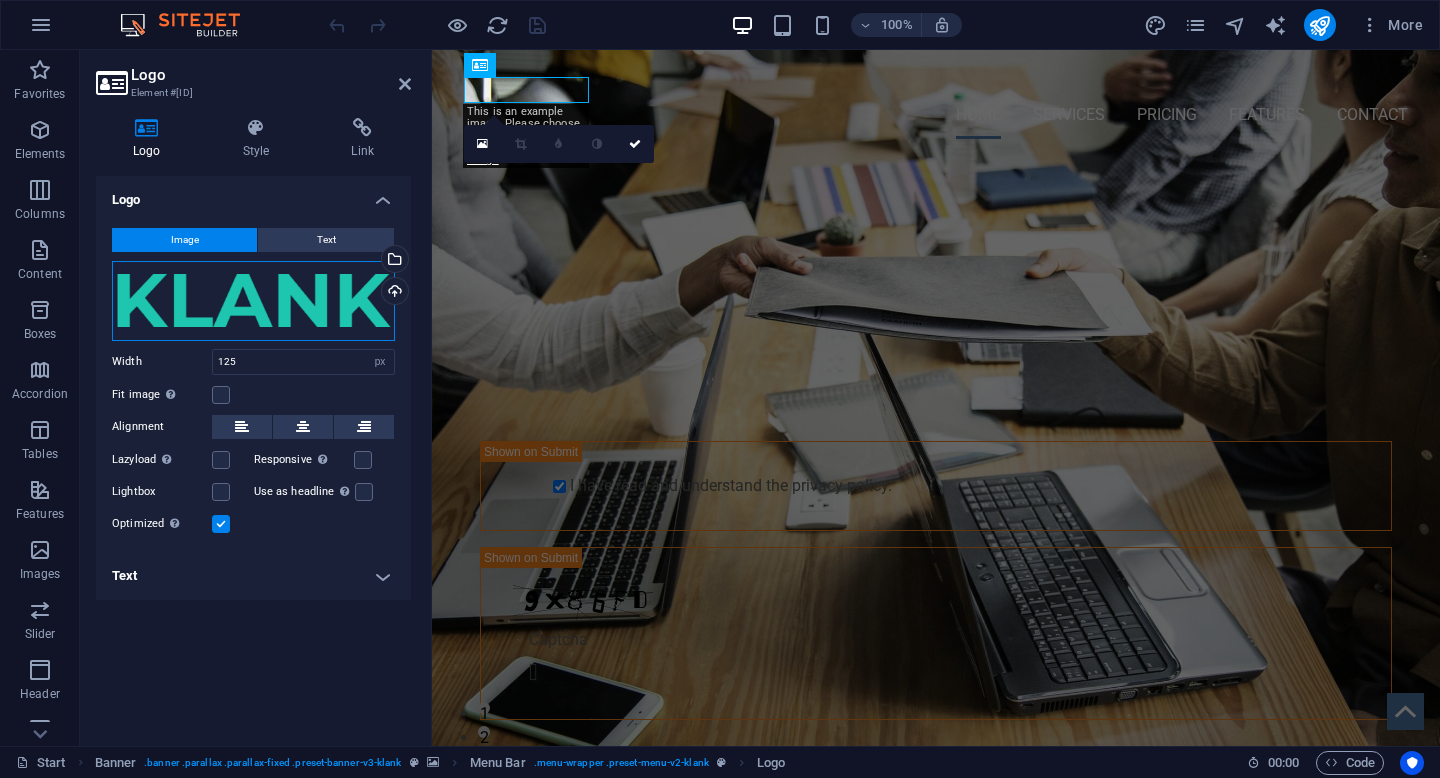 click on "Drag files here, click to choose files or select files from Files or our free stock photos & videos" at bounding box center (253, 301) 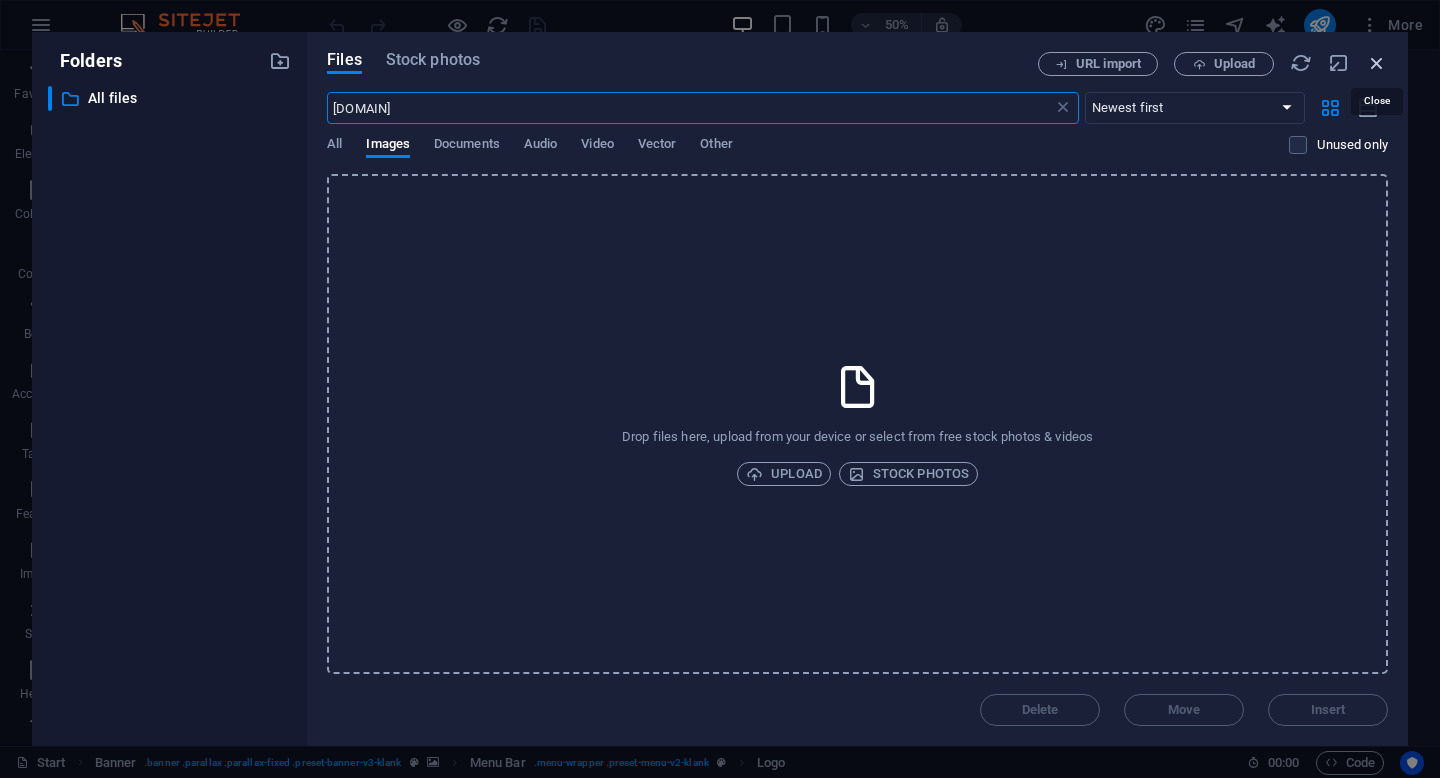 type on "SANTY.id" 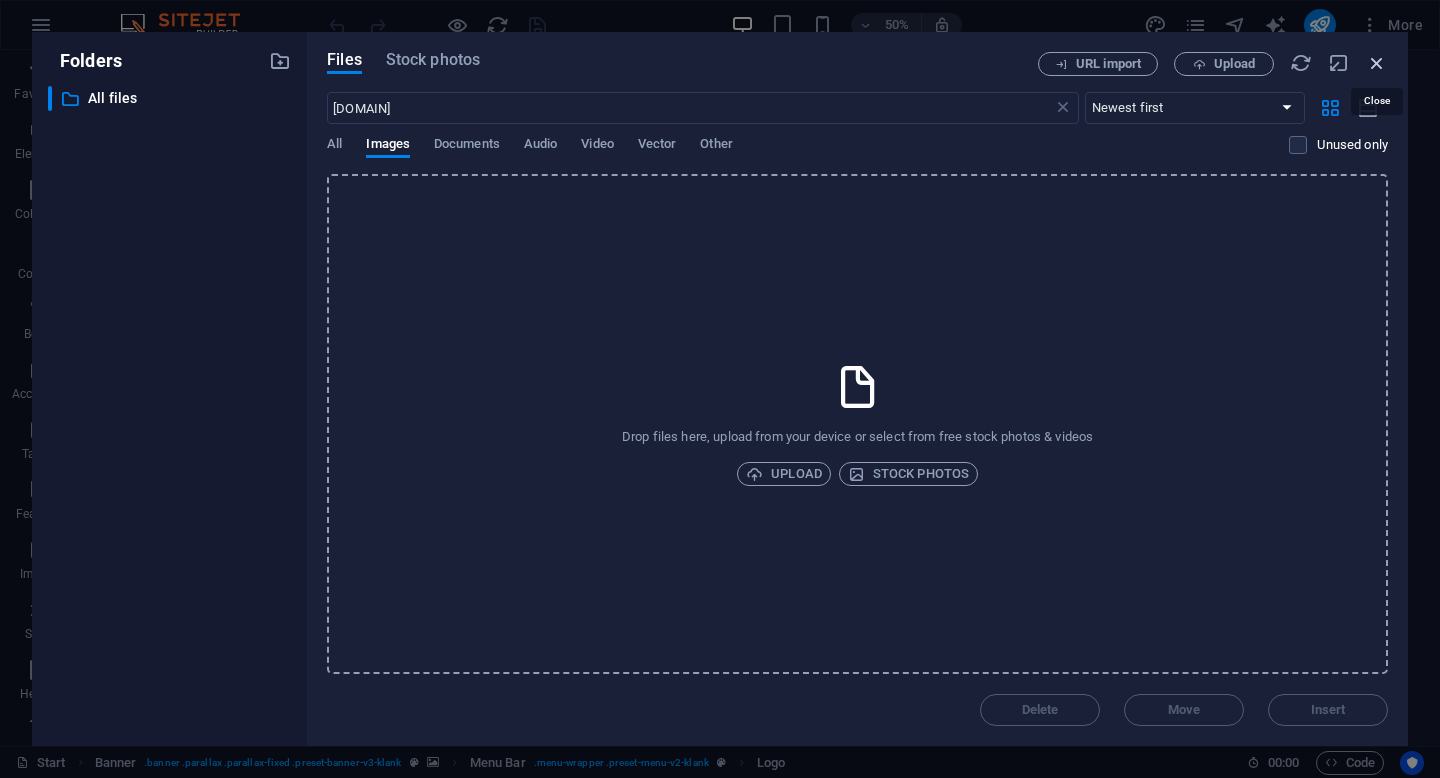 click at bounding box center (1377, 63) 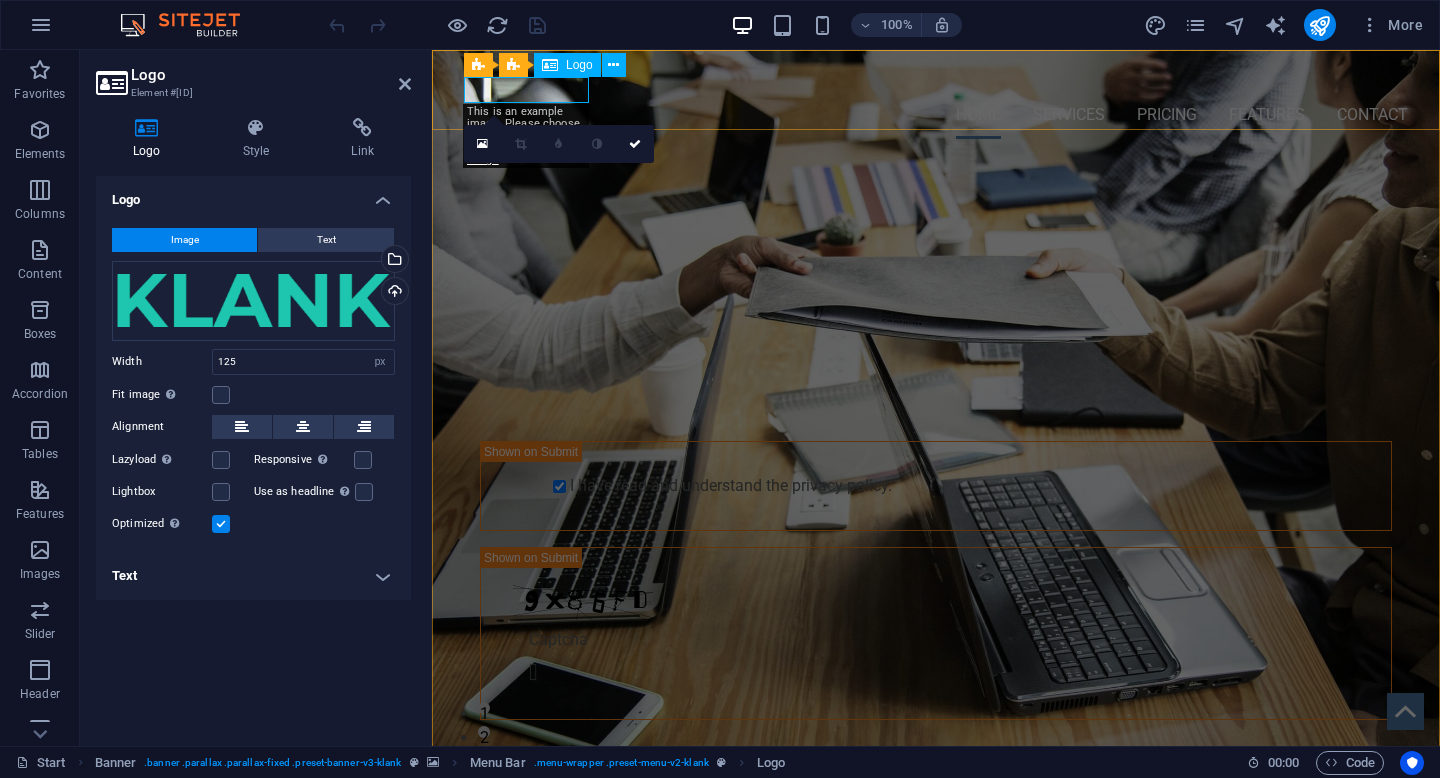 click at bounding box center (936, 78) 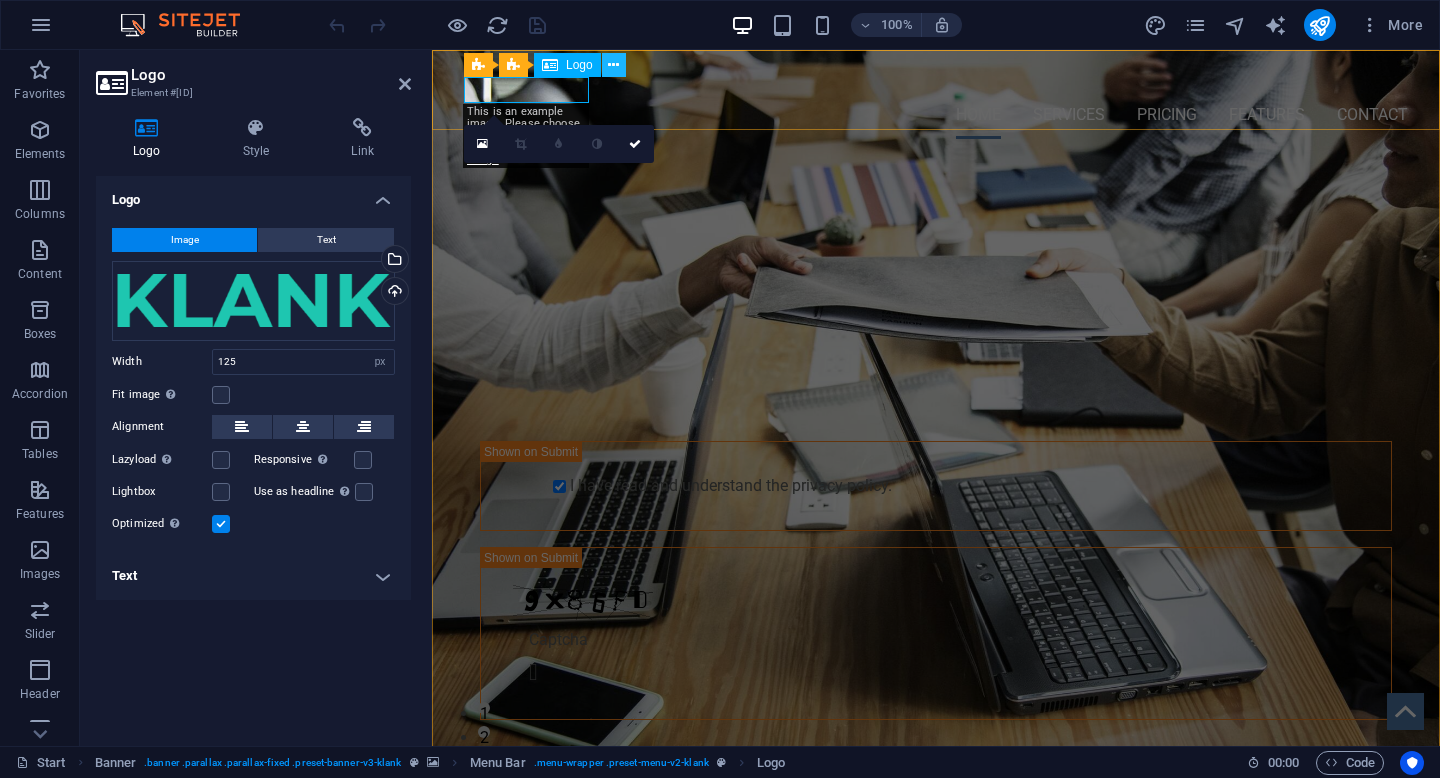click at bounding box center [613, 65] 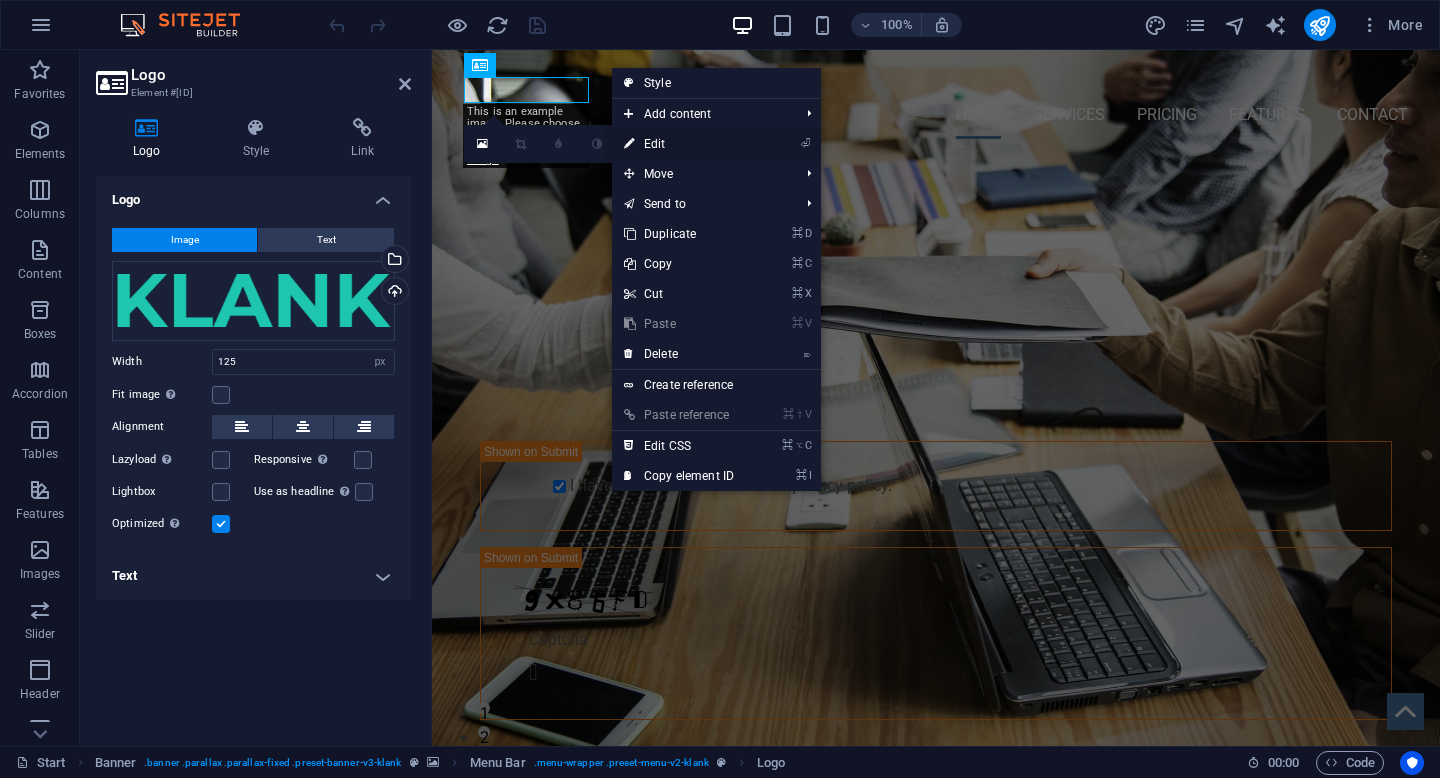 click on "⏎  Edit" at bounding box center (679, 144) 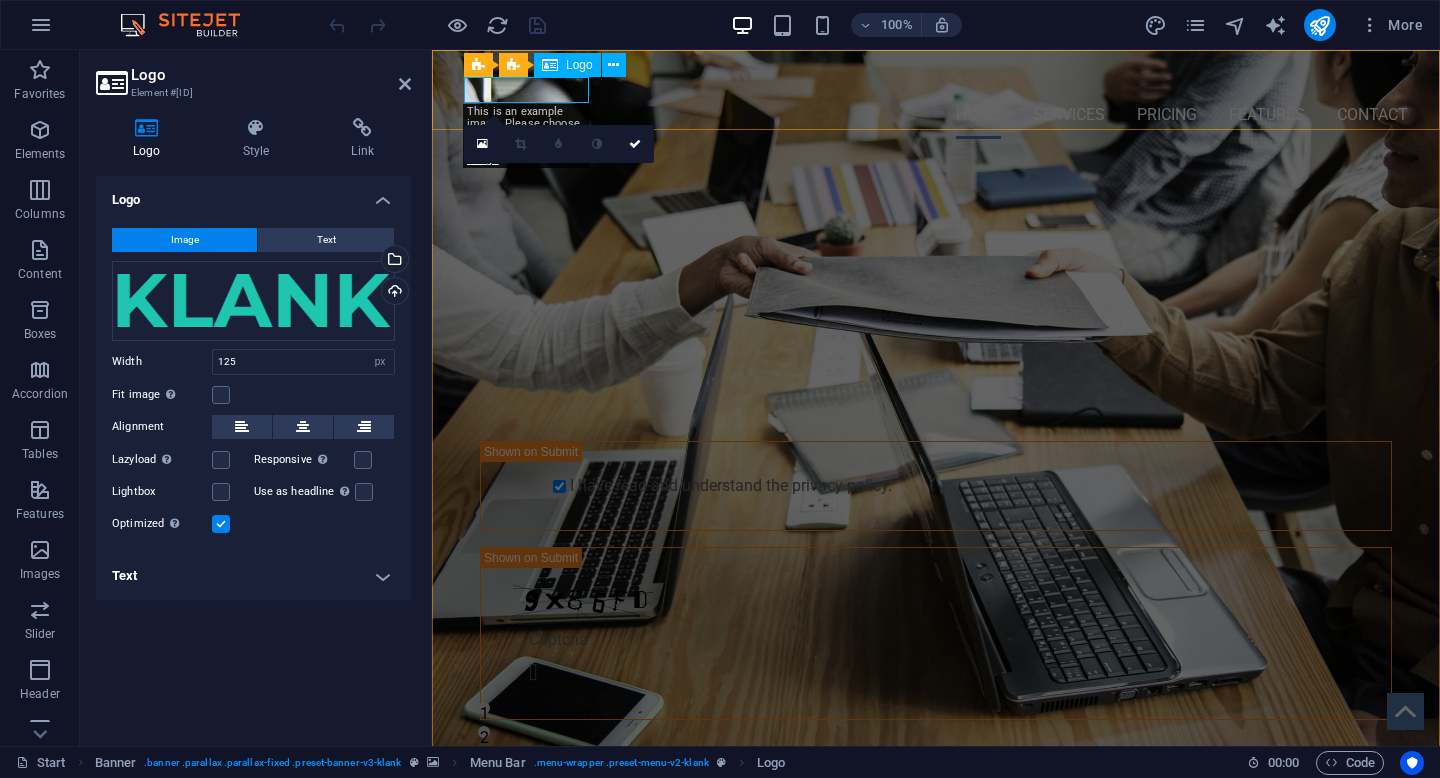 click at bounding box center [936, 78] 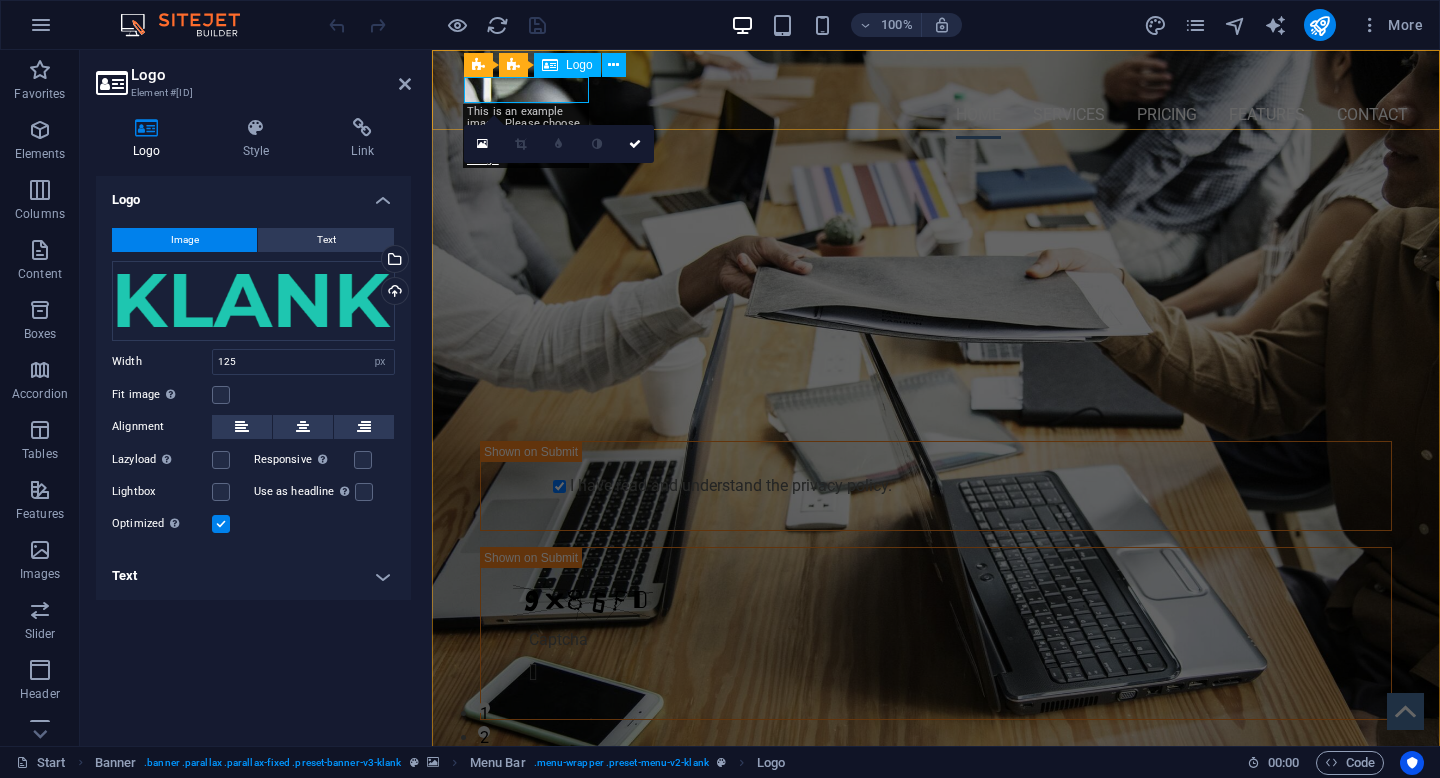 click at bounding box center [936, 78] 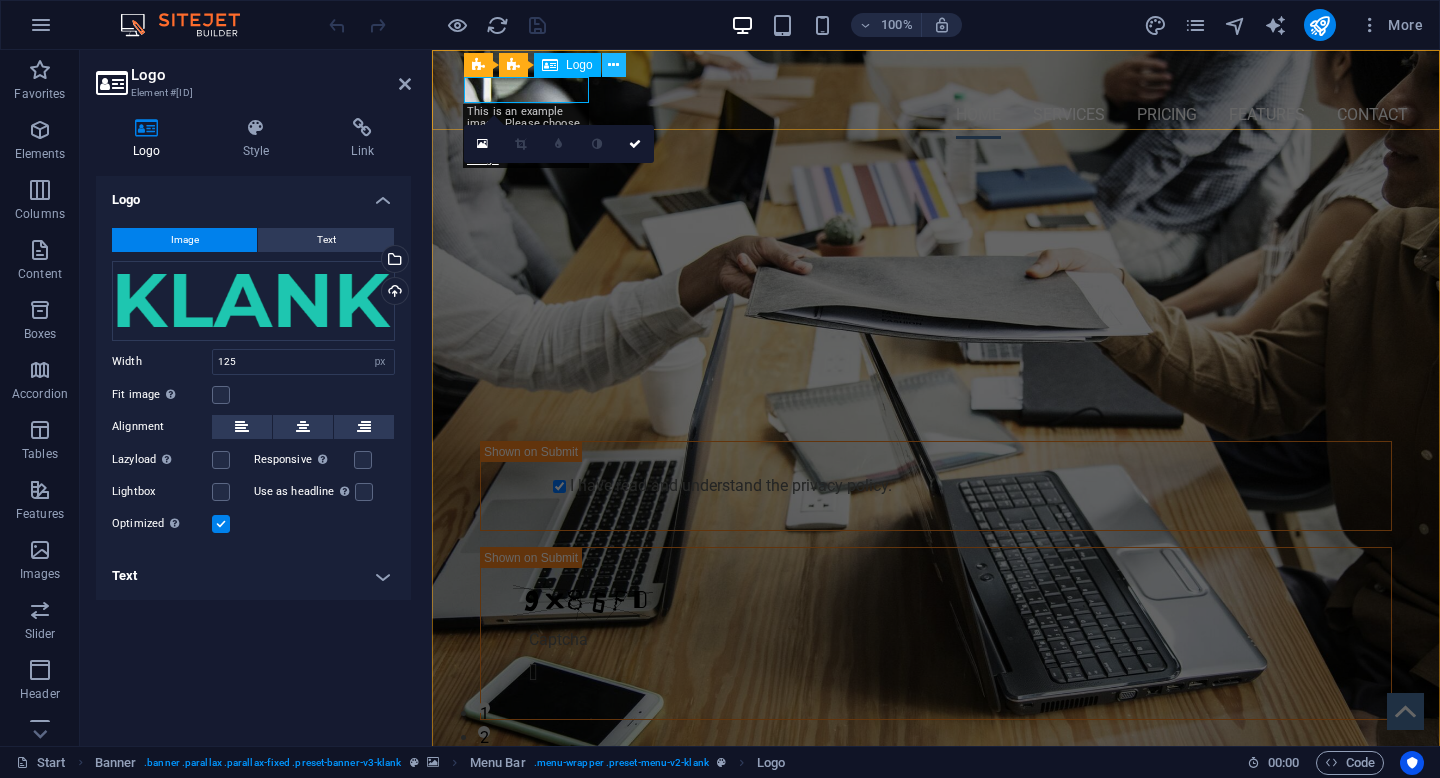 click at bounding box center [613, 65] 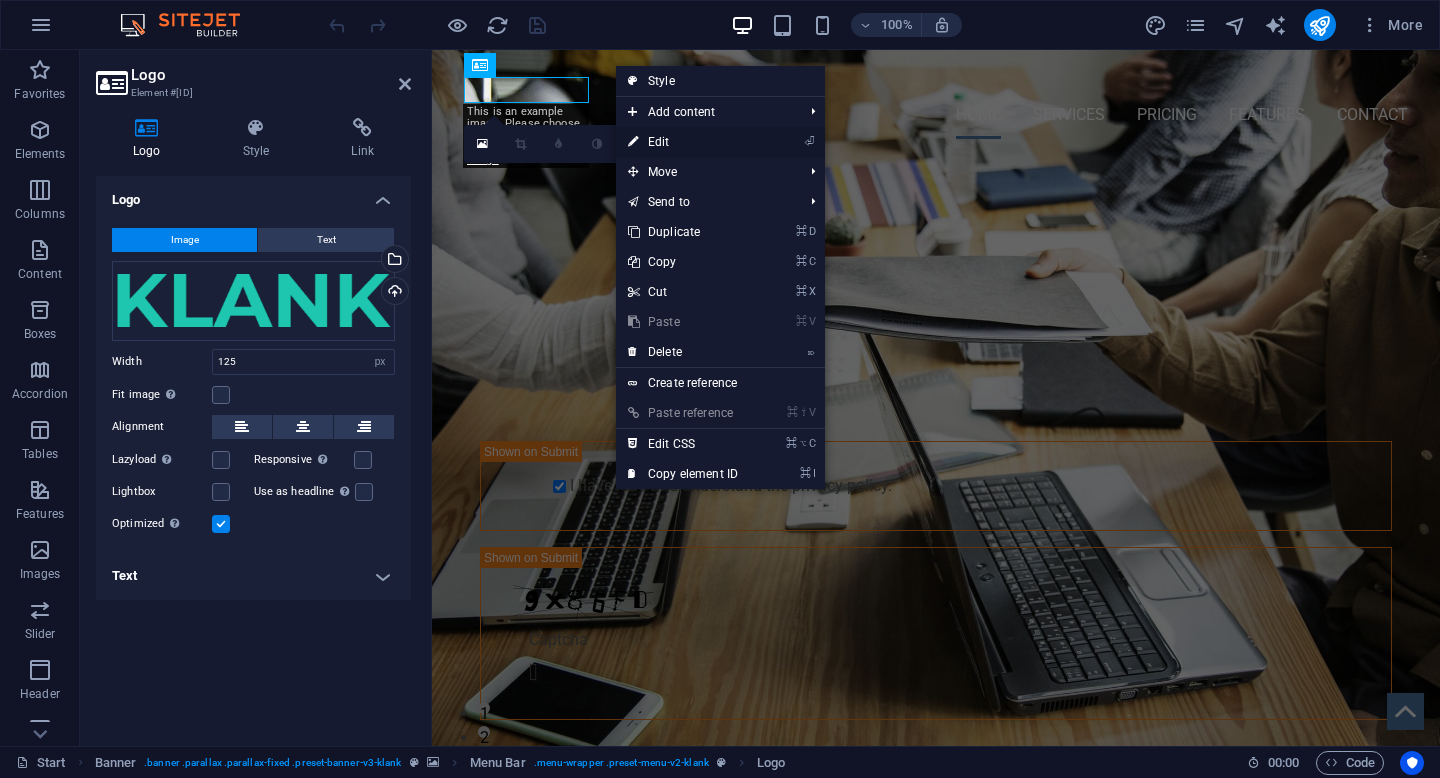 click at bounding box center [633, 142] 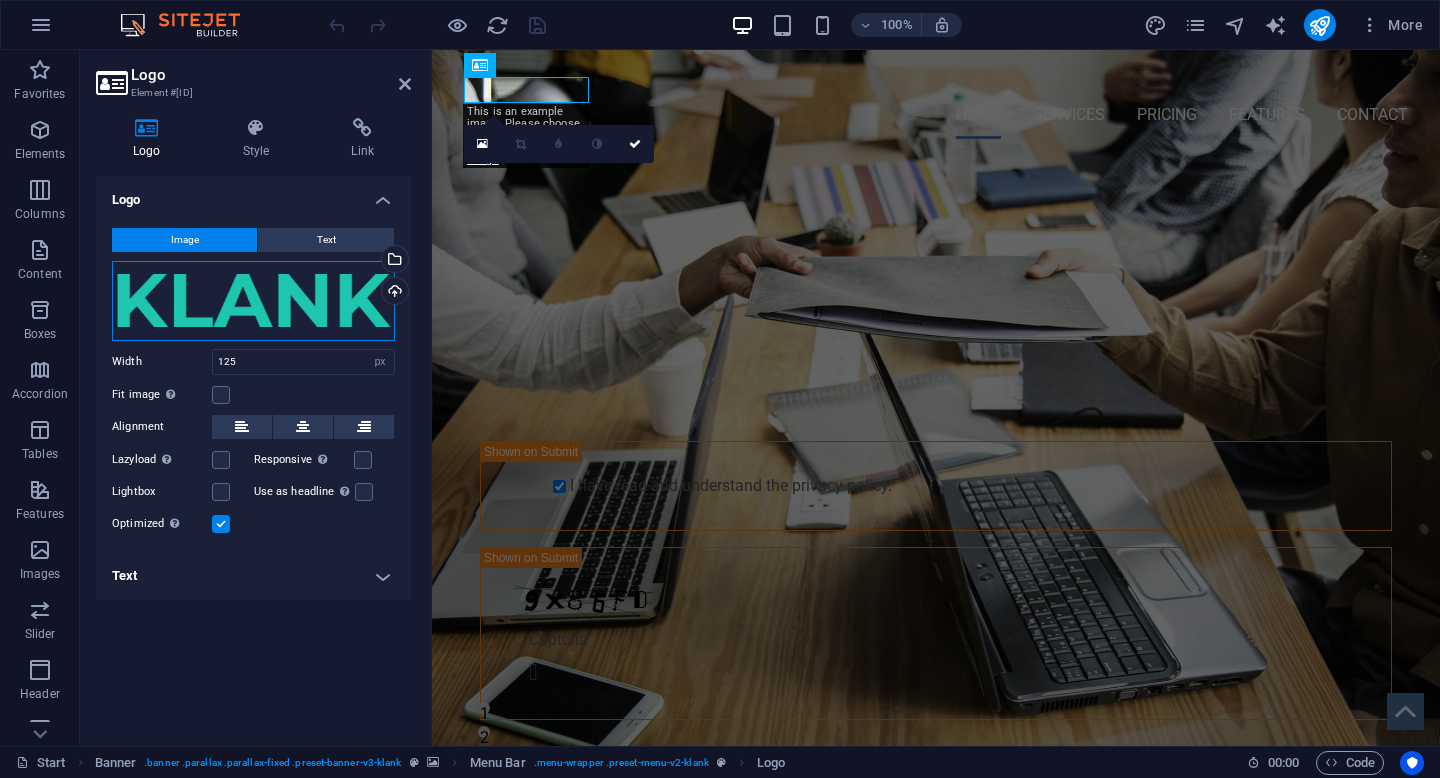 click on "Drag files here, click to choose files or select files from Files or our free stock photos & videos" at bounding box center [253, 301] 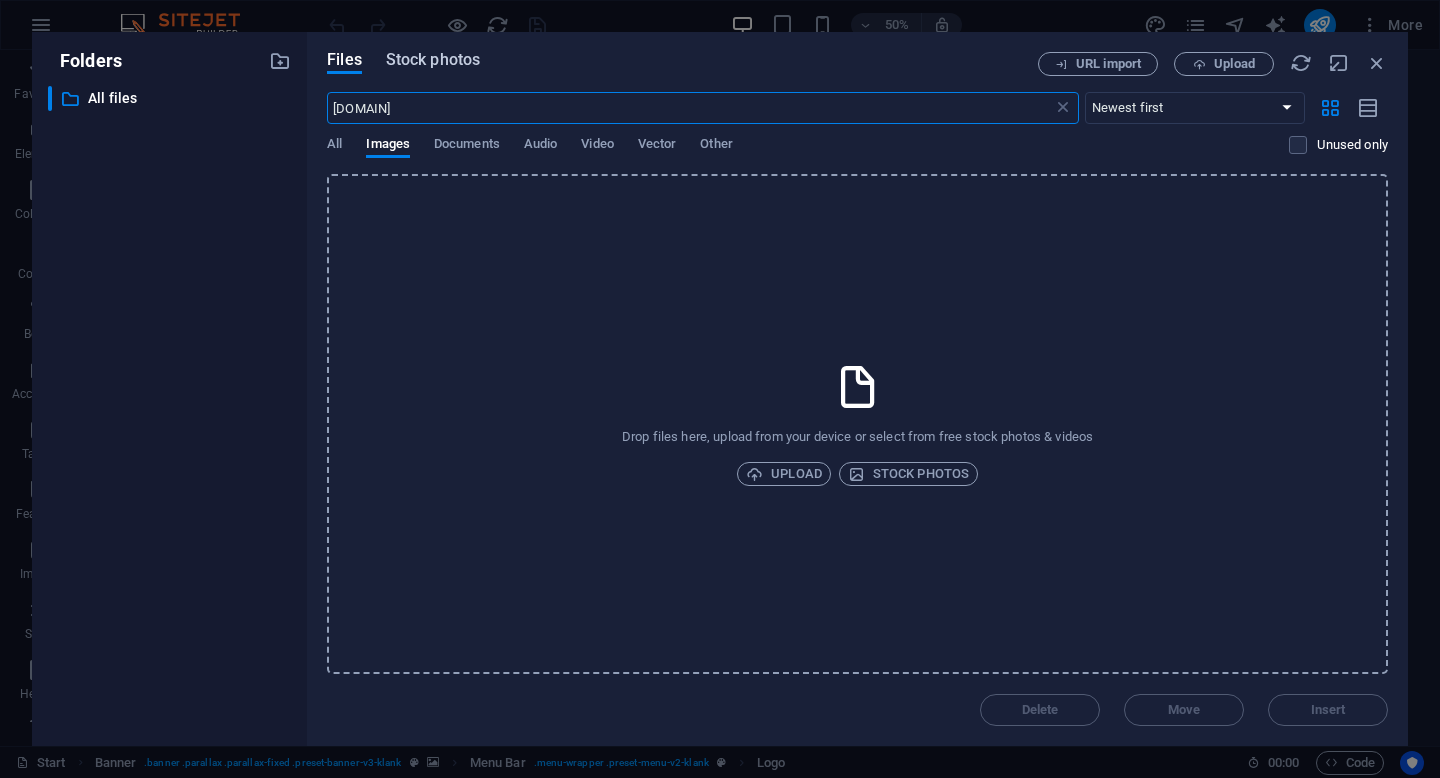 click on "Stock photos" at bounding box center (433, 60) 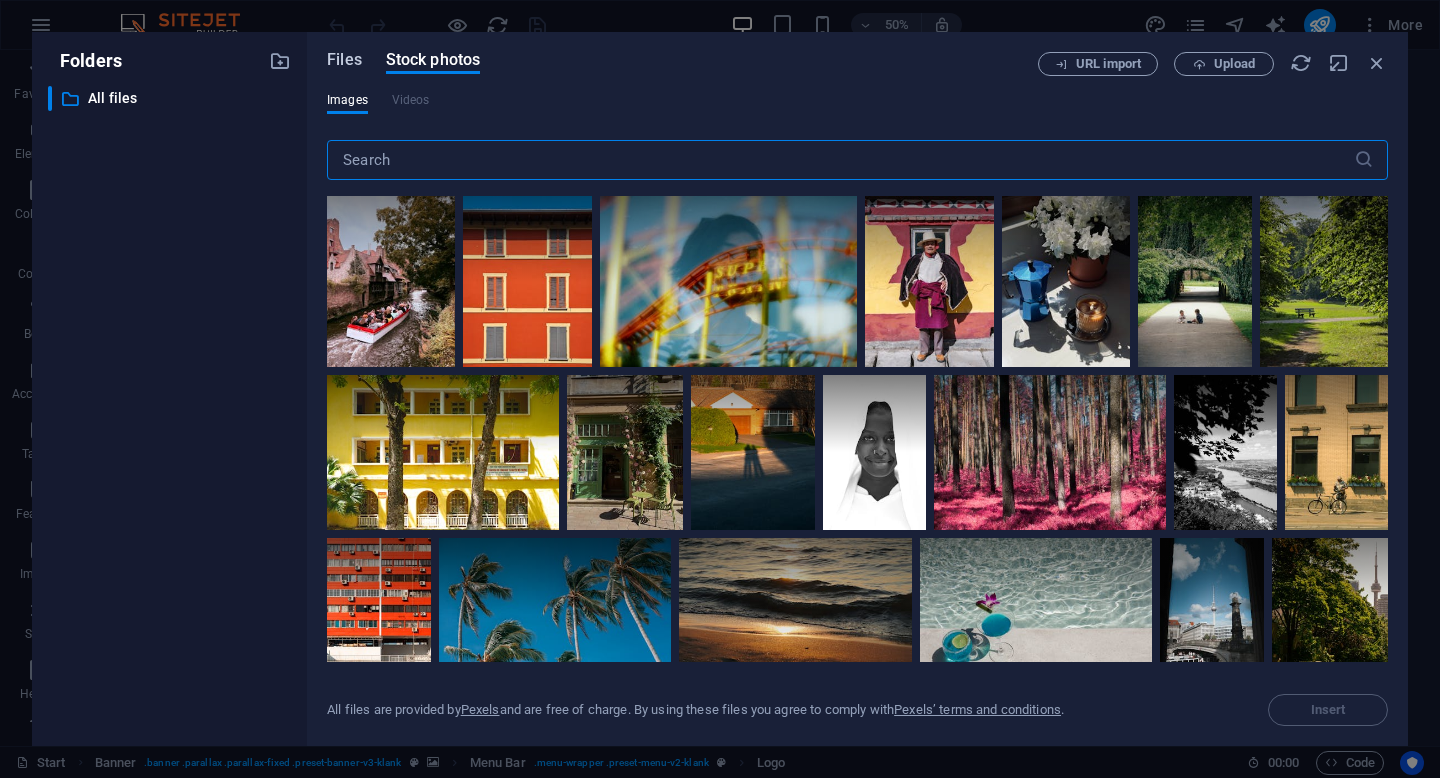 click on "Files" at bounding box center (344, 60) 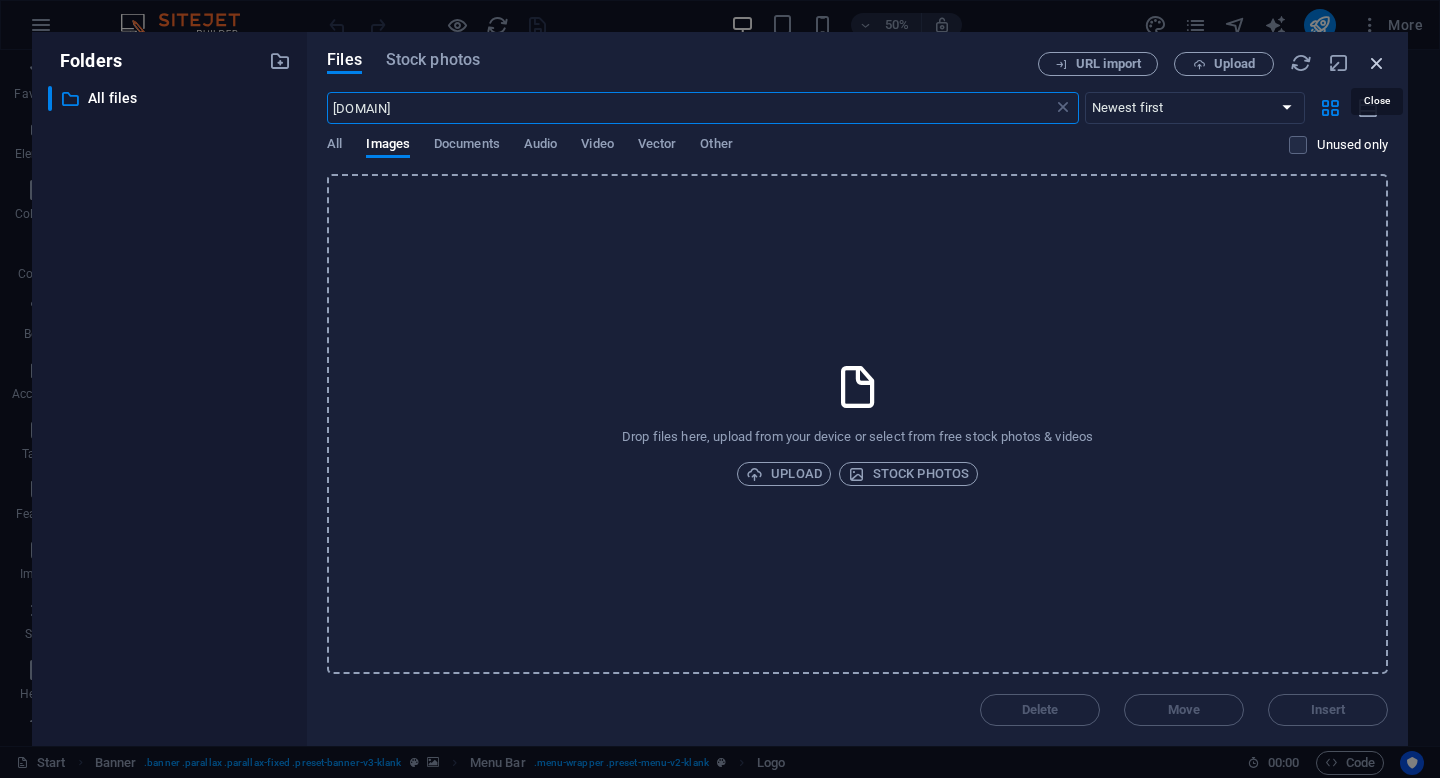 click at bounding box center (1377, 63) 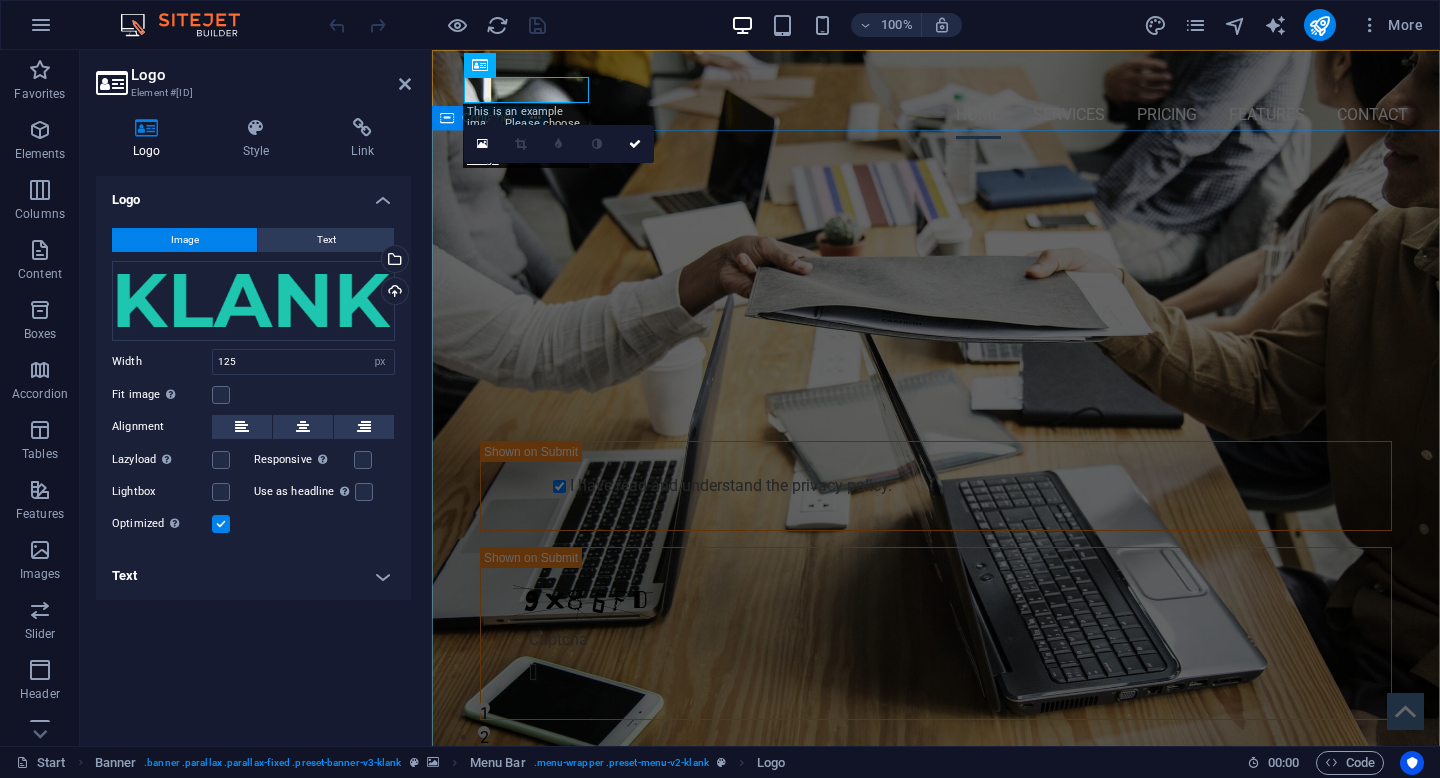 click on "PROFESSIONAL LEAD TOOL GET STARTED WITH YOUR 10-DAY FREE TRIAL. REGISTER NOW! Submit   I have read and understand the privacy policy. Unreadable? Load new" at bounding box center [936, 485] 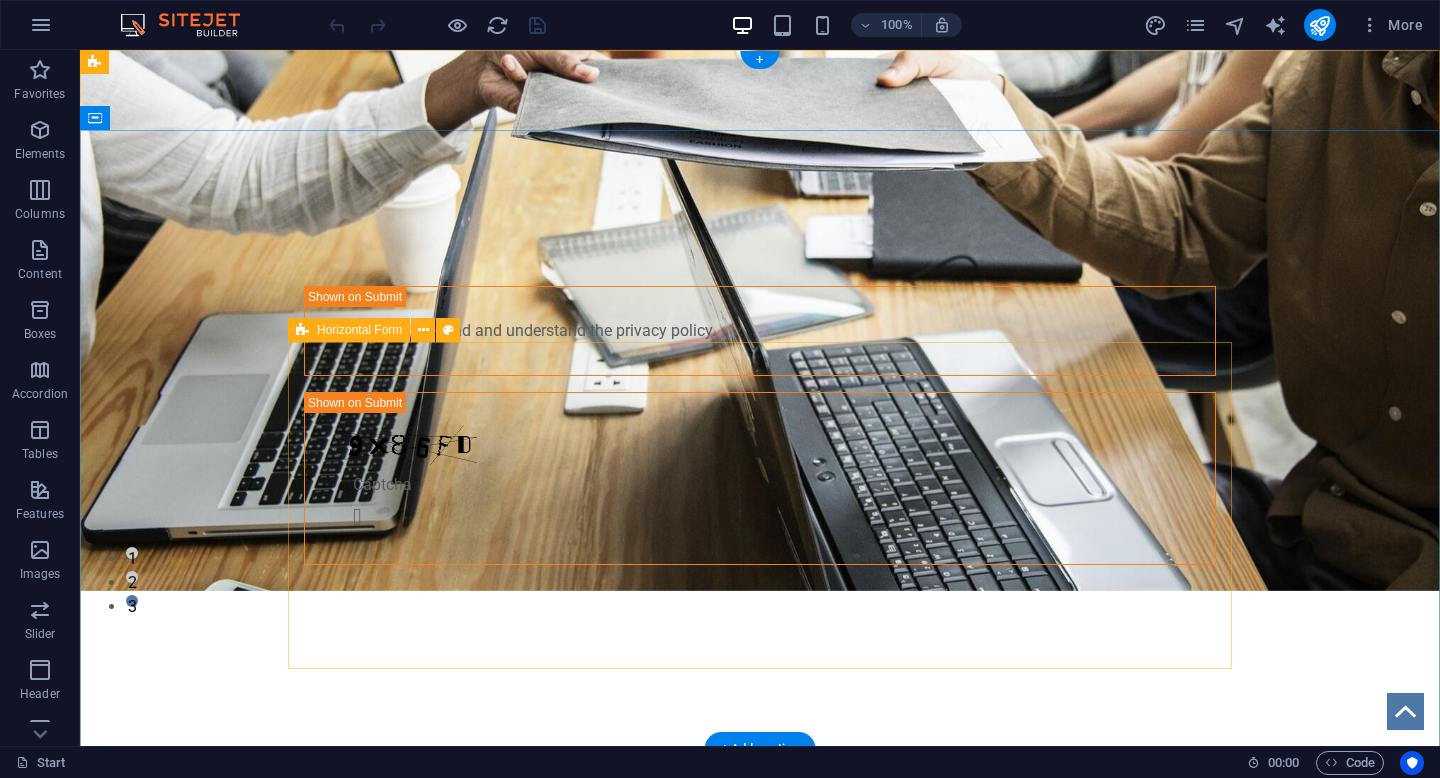 scroll, scrollTop: 0, scrollLeft: 0, axis: both 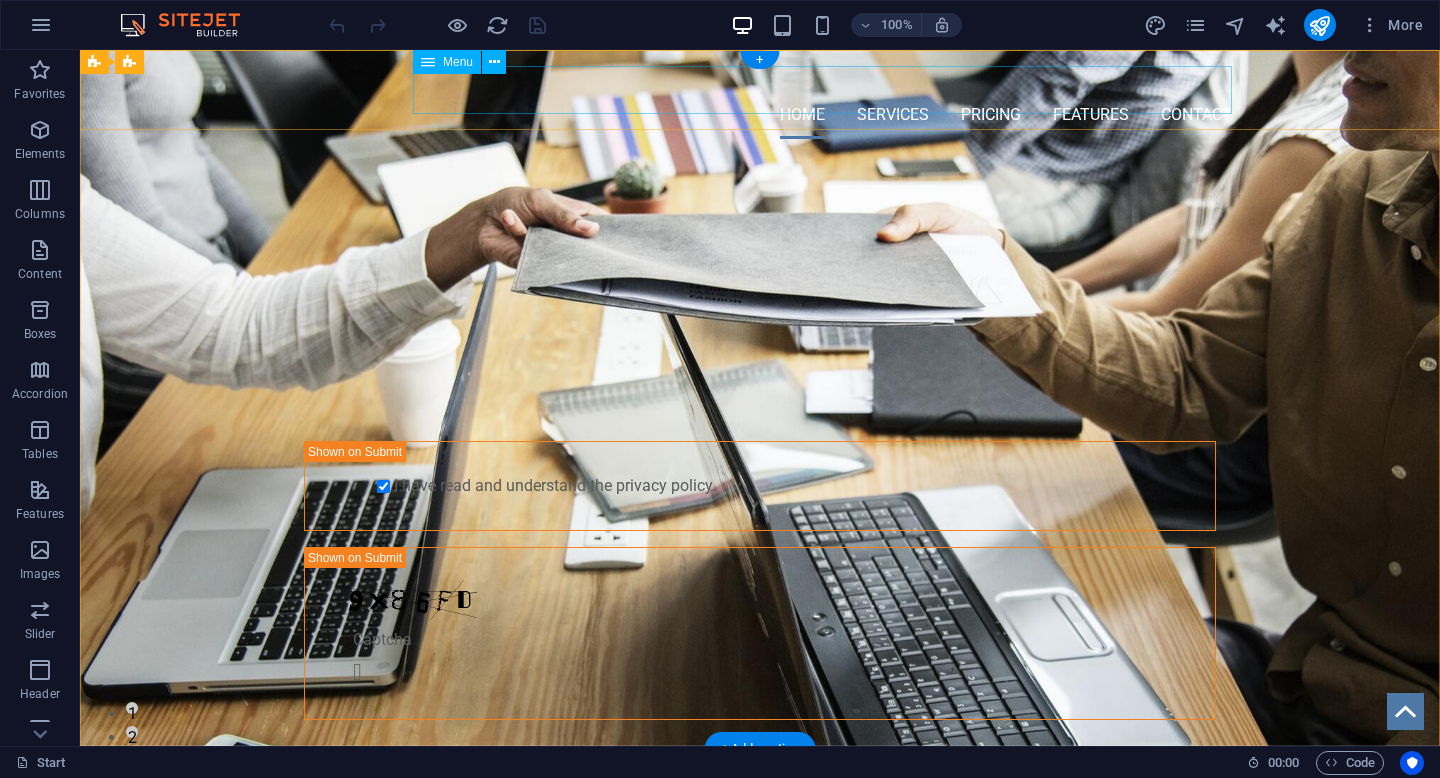 click on "Home Services Pricing Features Contact" at bounding box center [760, 115] 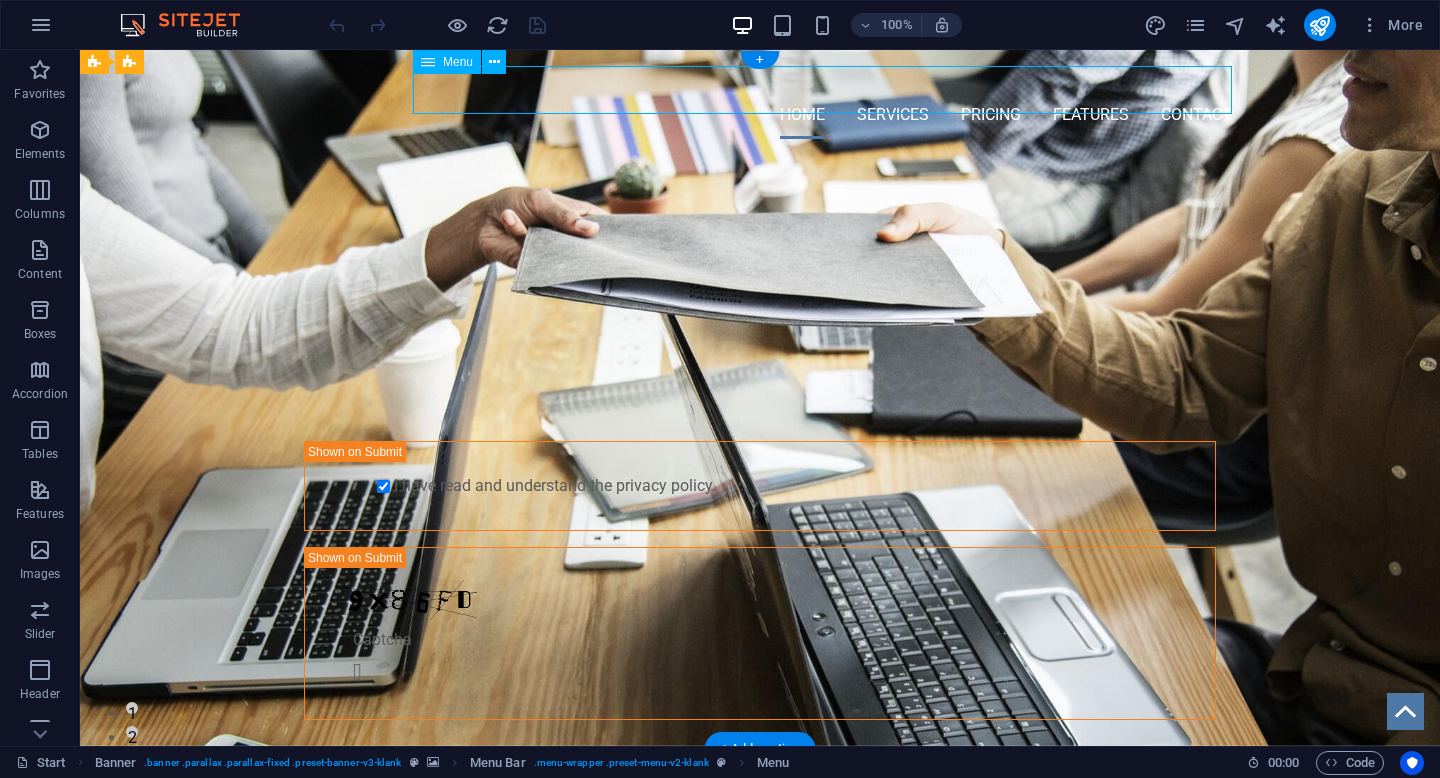 click on "Home Services Pricing Features Contact" at bounding box center (760, 115) 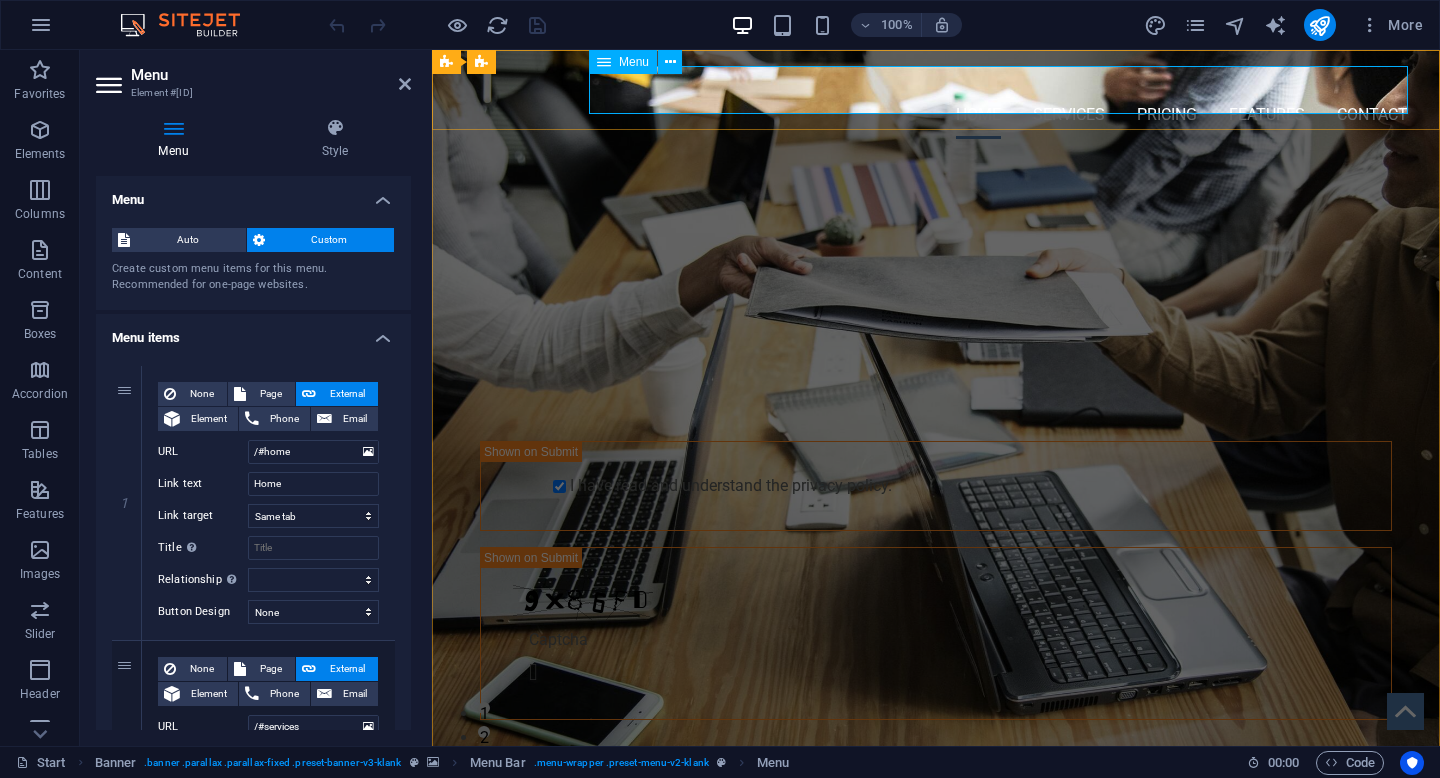 click on "Home Services Pricing Features Contact" at bounding box center (936, 115) 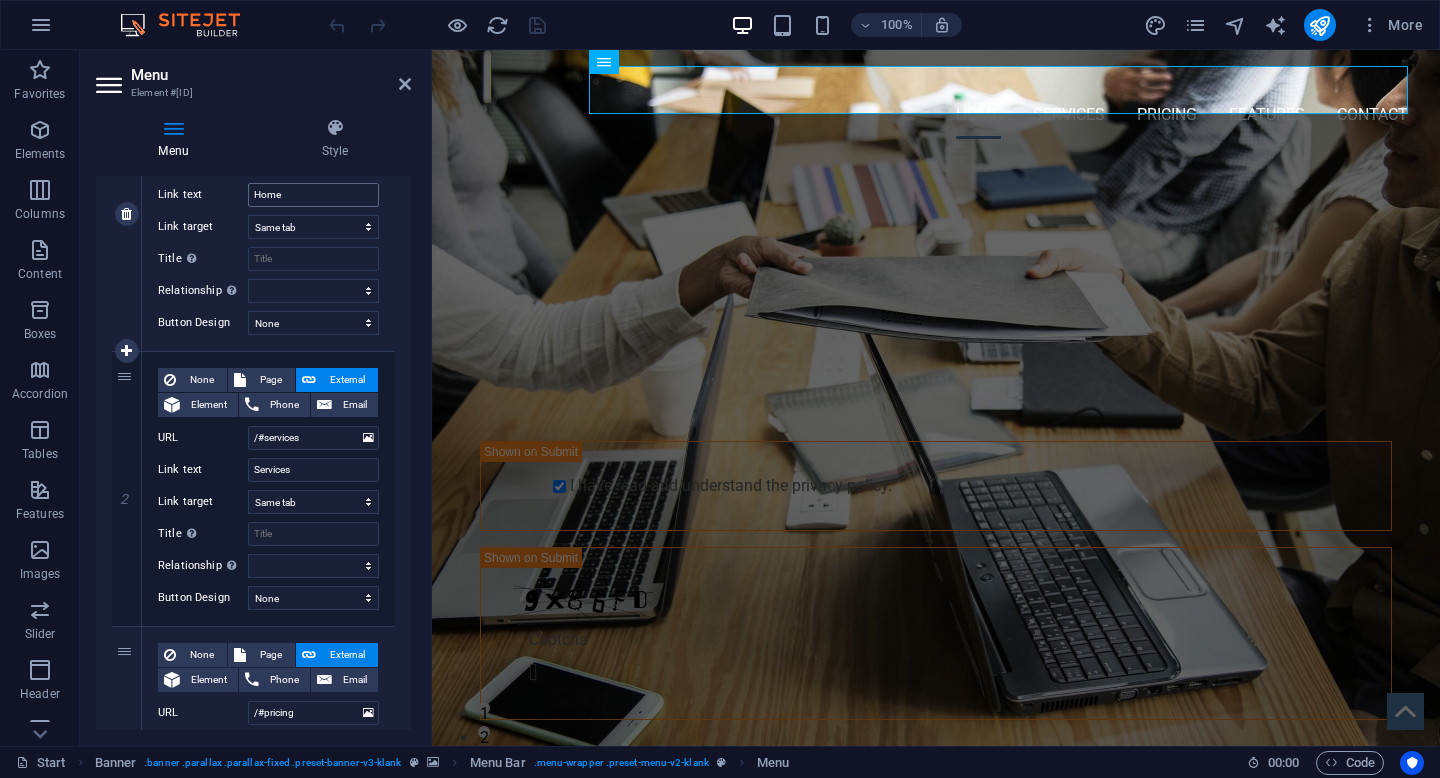 scroll, scrollTop: 0, scrollLeft: 0, axis: both 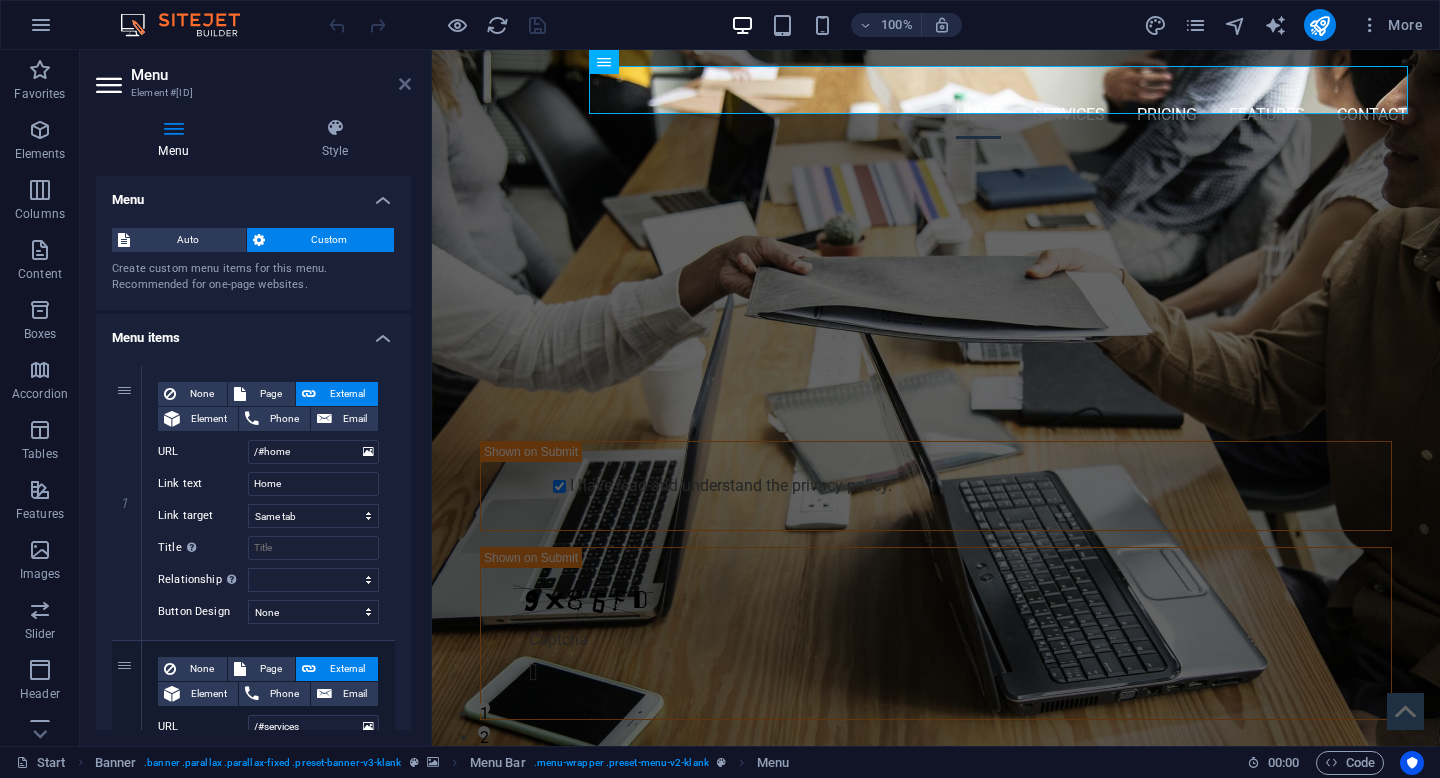 click at bounding box center (405, 84) 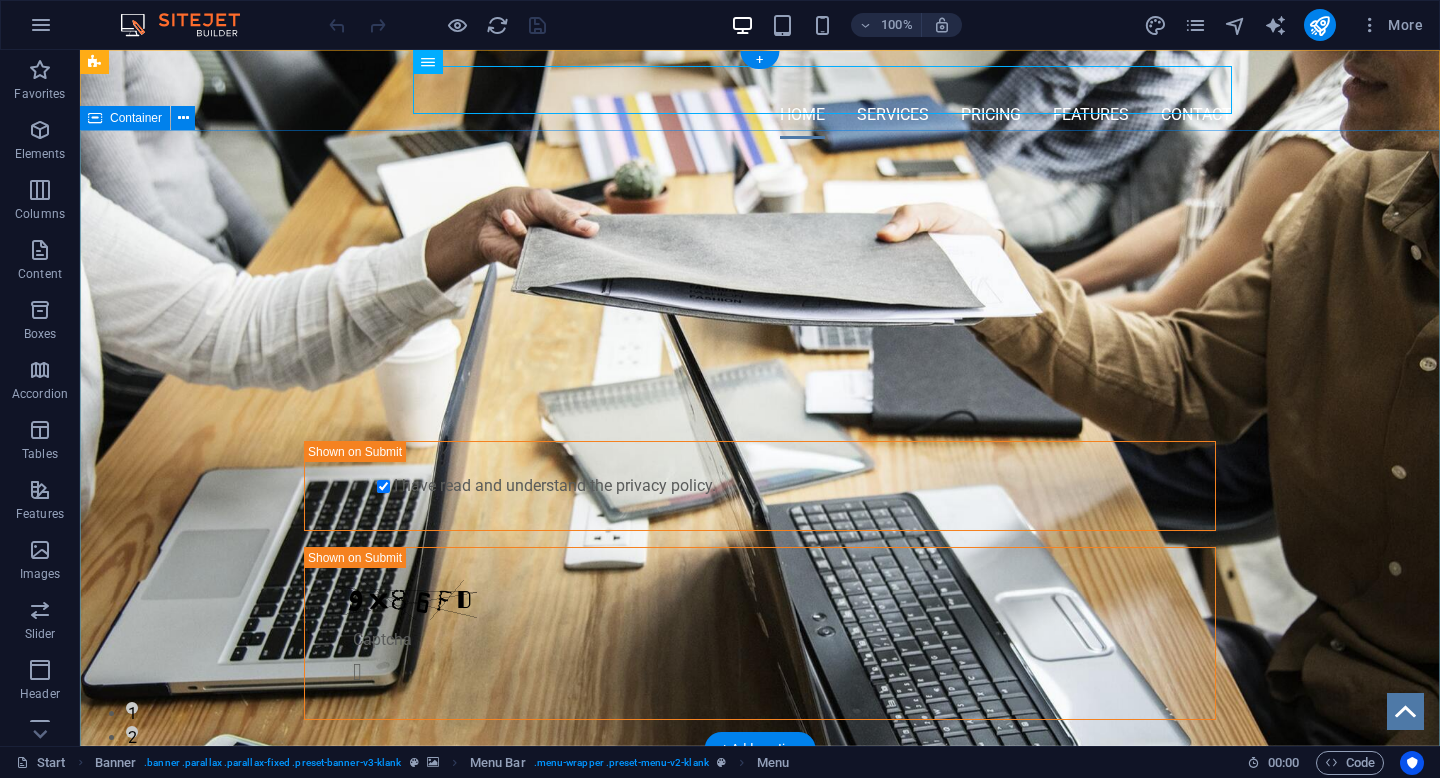 click on "PROFESSIONAL LEAD TOOL GET STARTED WITH YOUR 10-DAY FREE TRIAL. REGISTER NOW! Submit   I have read and understand the privacy policy. Unreadable? Load new" at bounding box center (760, 485) 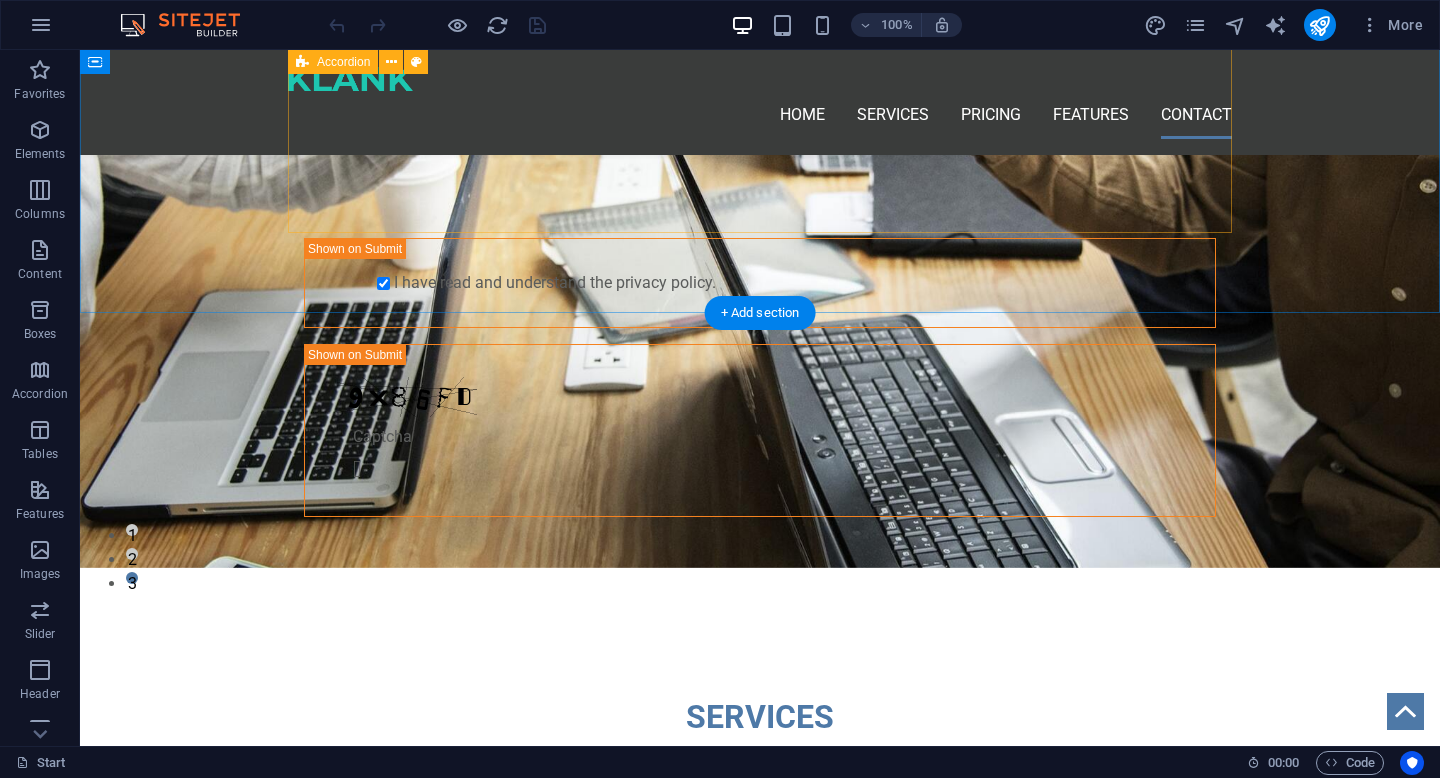 scroll, scrollTop: 3912, scrollLeft: 0, axis: vertical 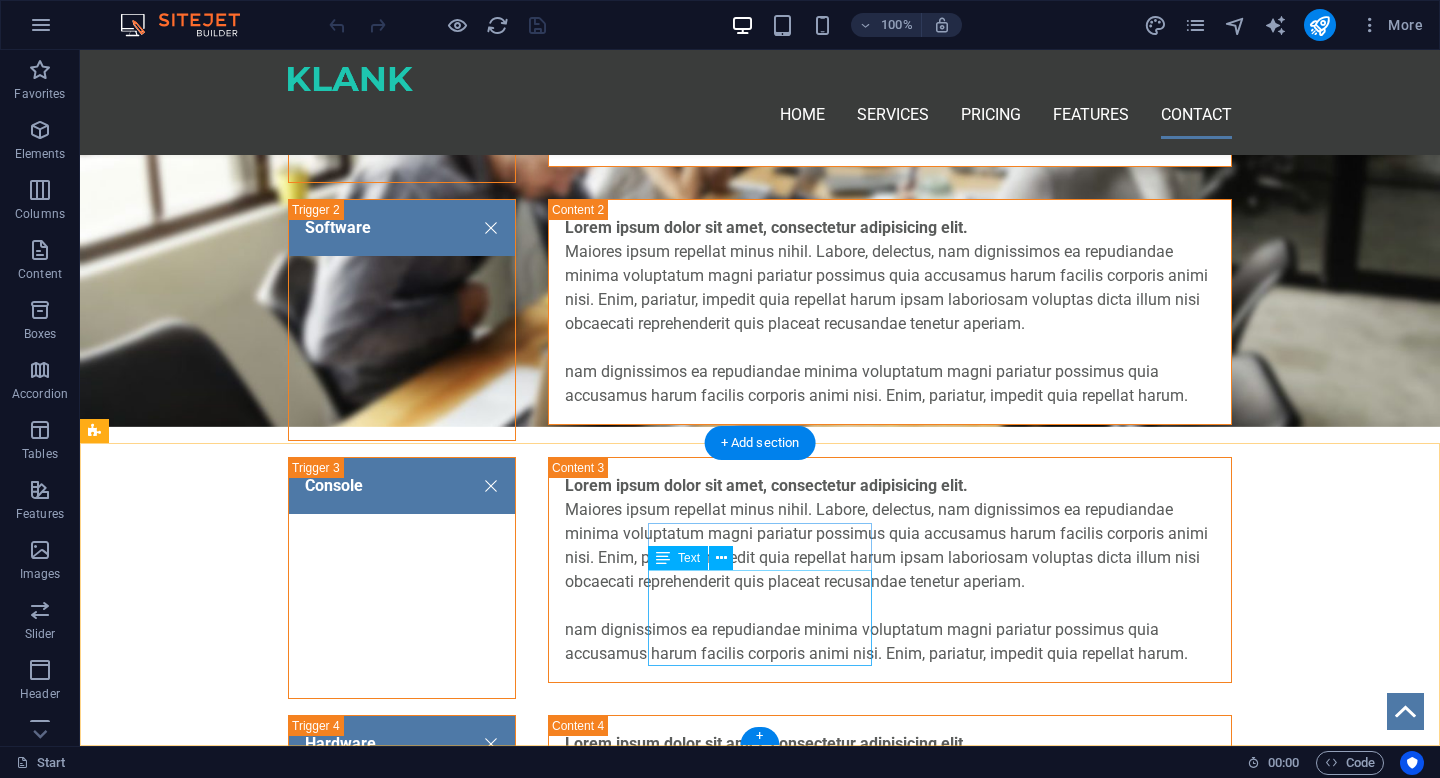 click on "T:  +1 310 - 222 - 444 F:  5db5b5b9fb3d6c717f5847c93578fb@cpanel.local Legal Notice  |  Privacy" at bounding box center [208, 2337] 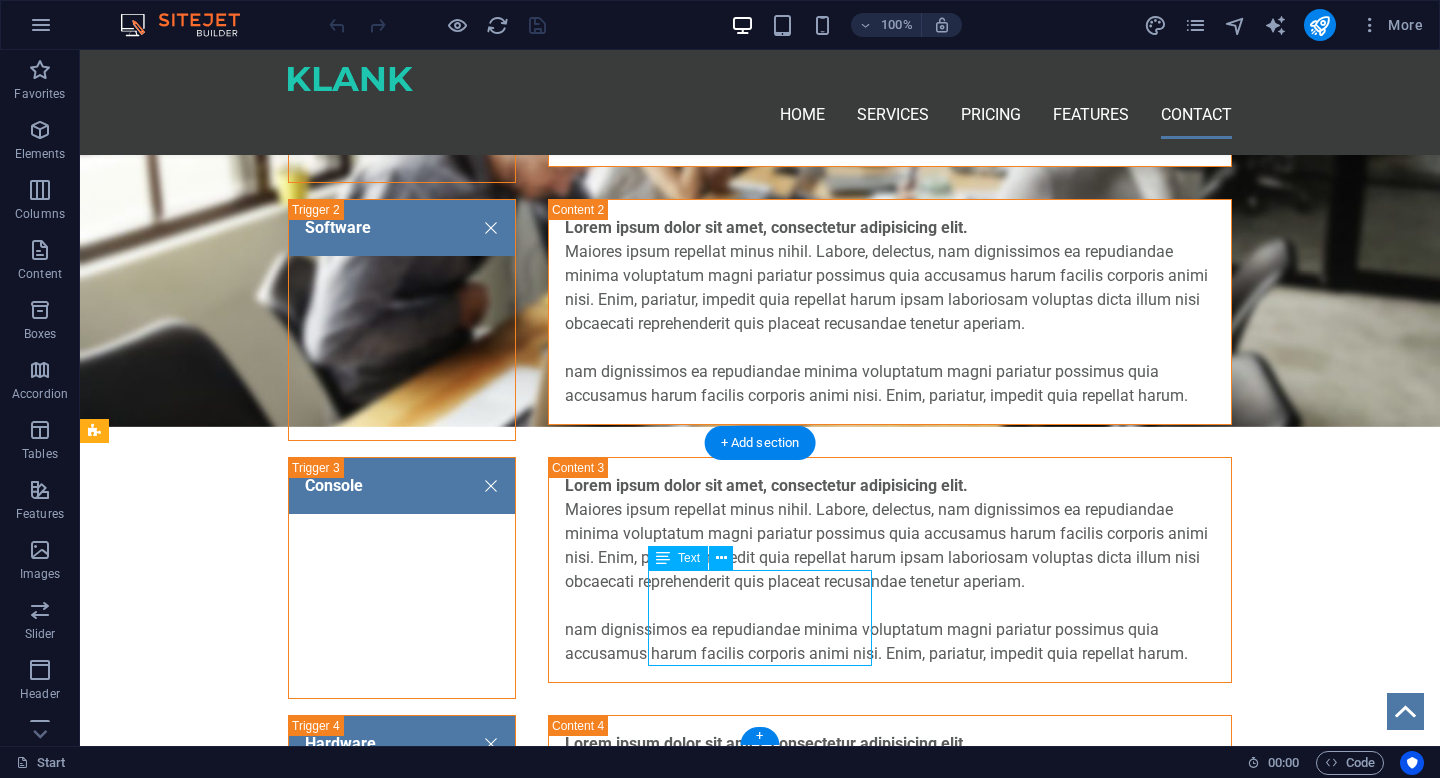 click on "T:  +1 310 - 222 - 444 F:  5db5b5b9fb3d6c717f5847c93578fb@cpanel.local Legal Notice  |  Privacy" at bounding box center [208, 2337] 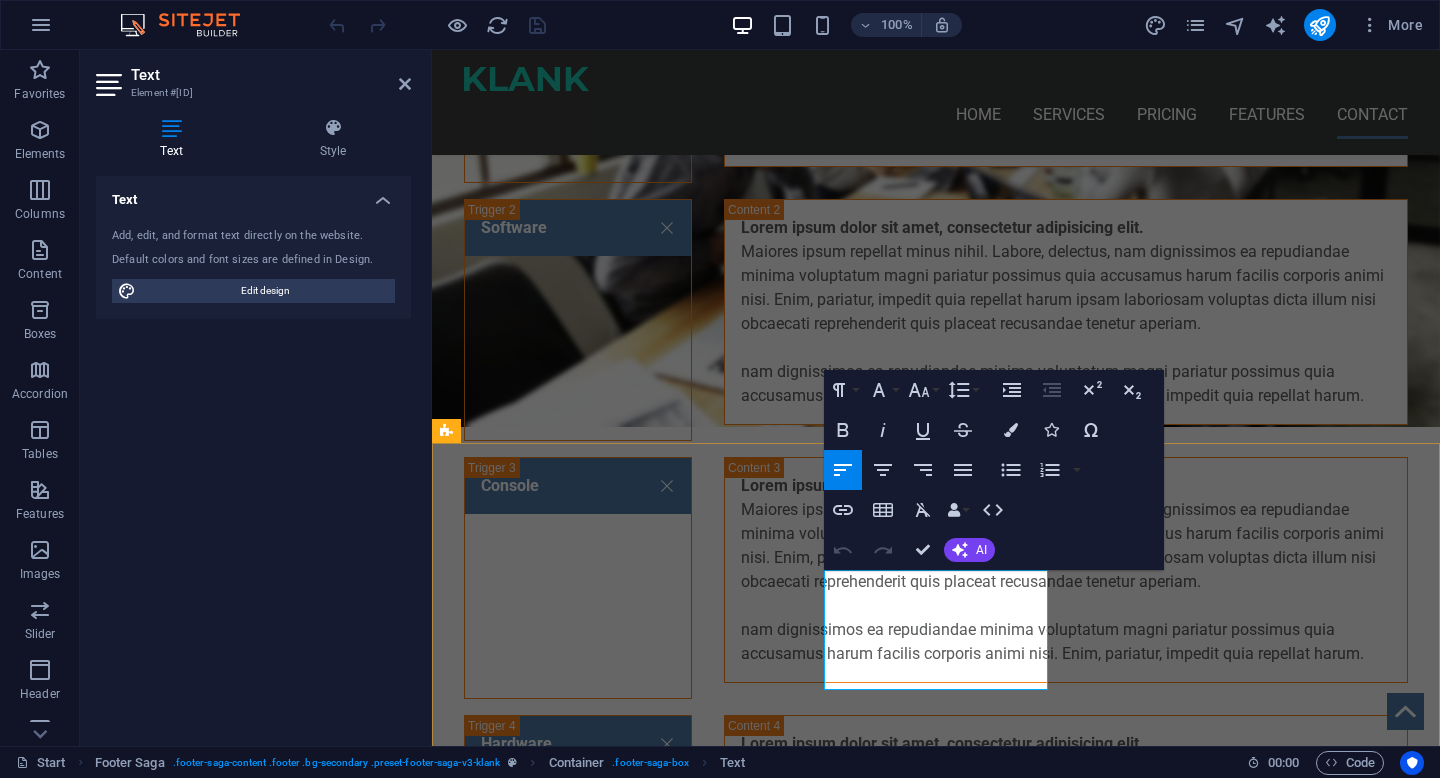 click on "F:" at bounding box center (560, 2325) 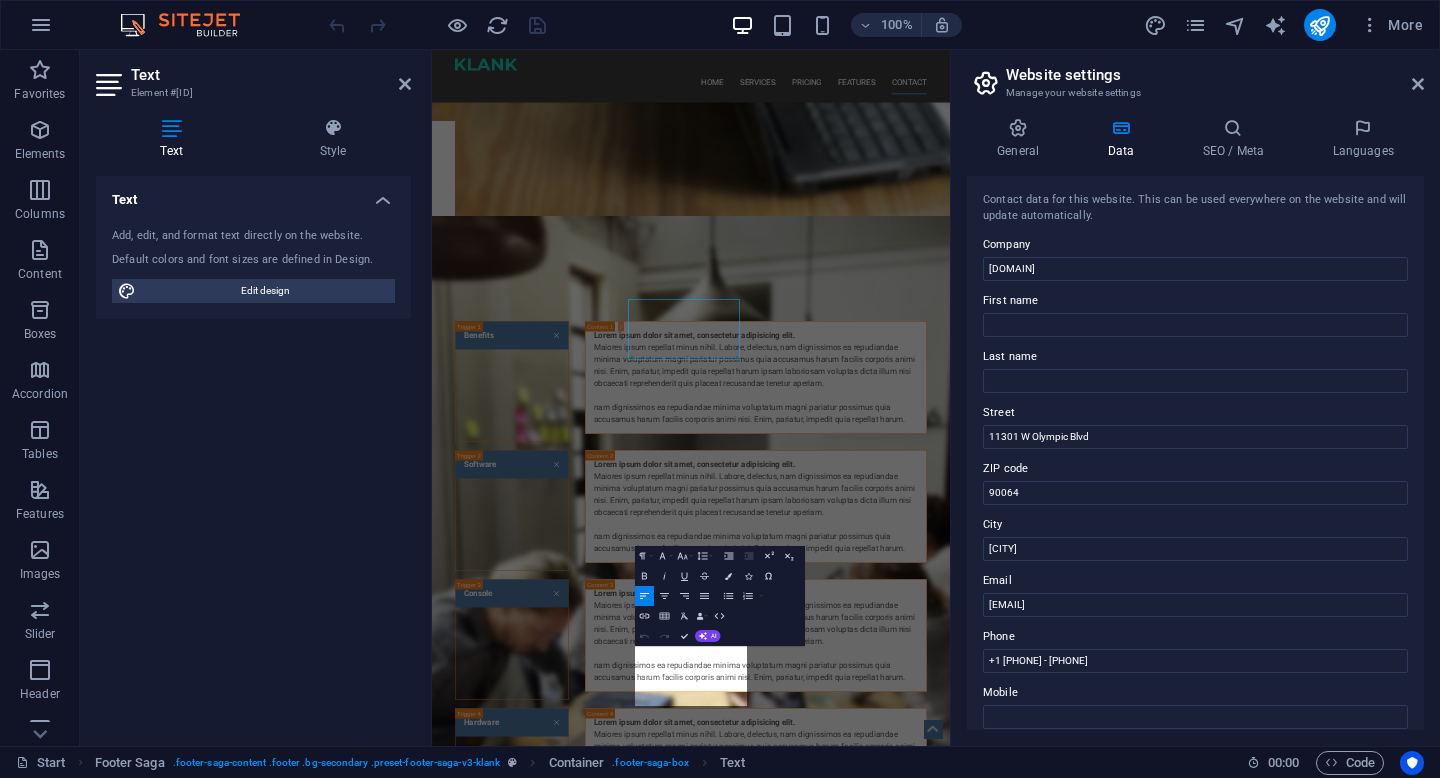 scroll, scrollTop: 3933, scrollLeft: 0, axis: vertical 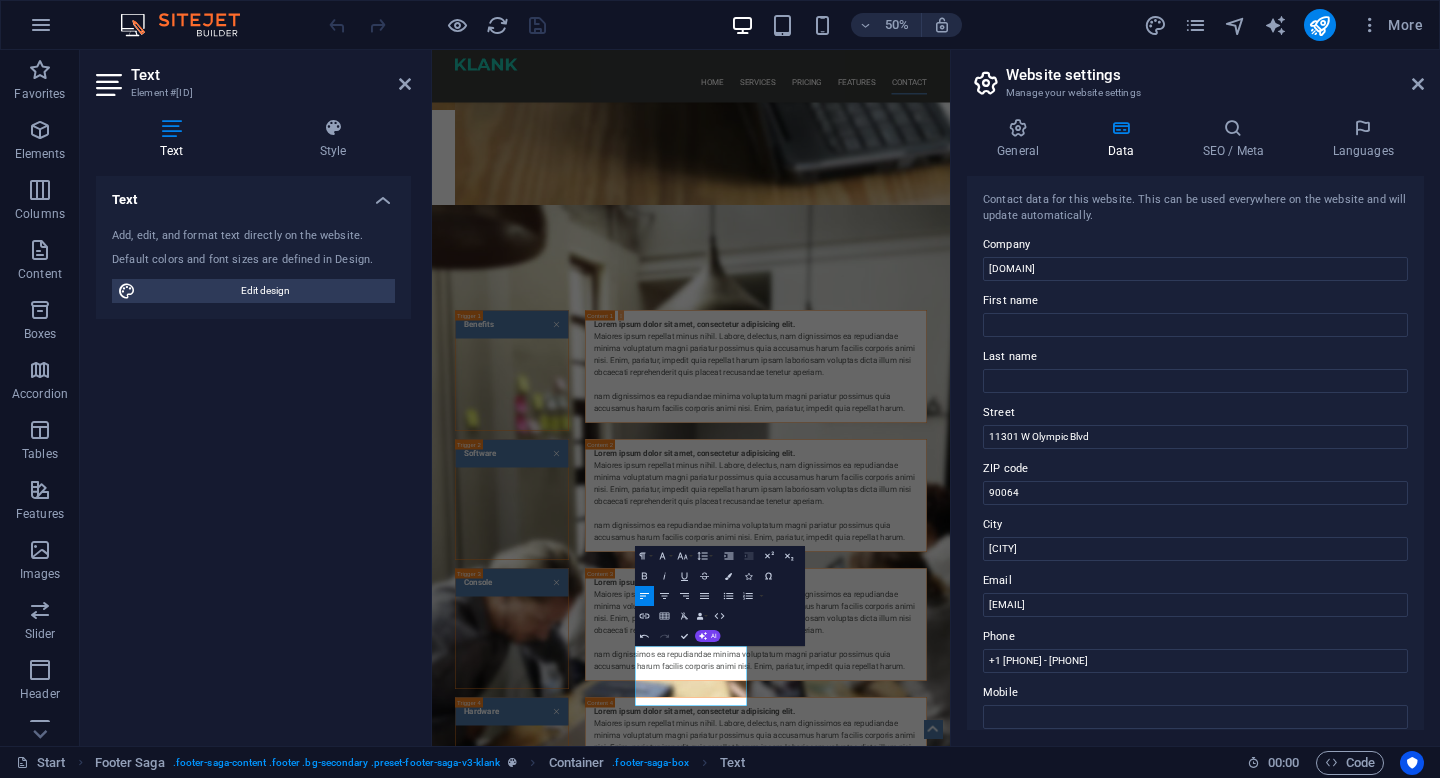 type 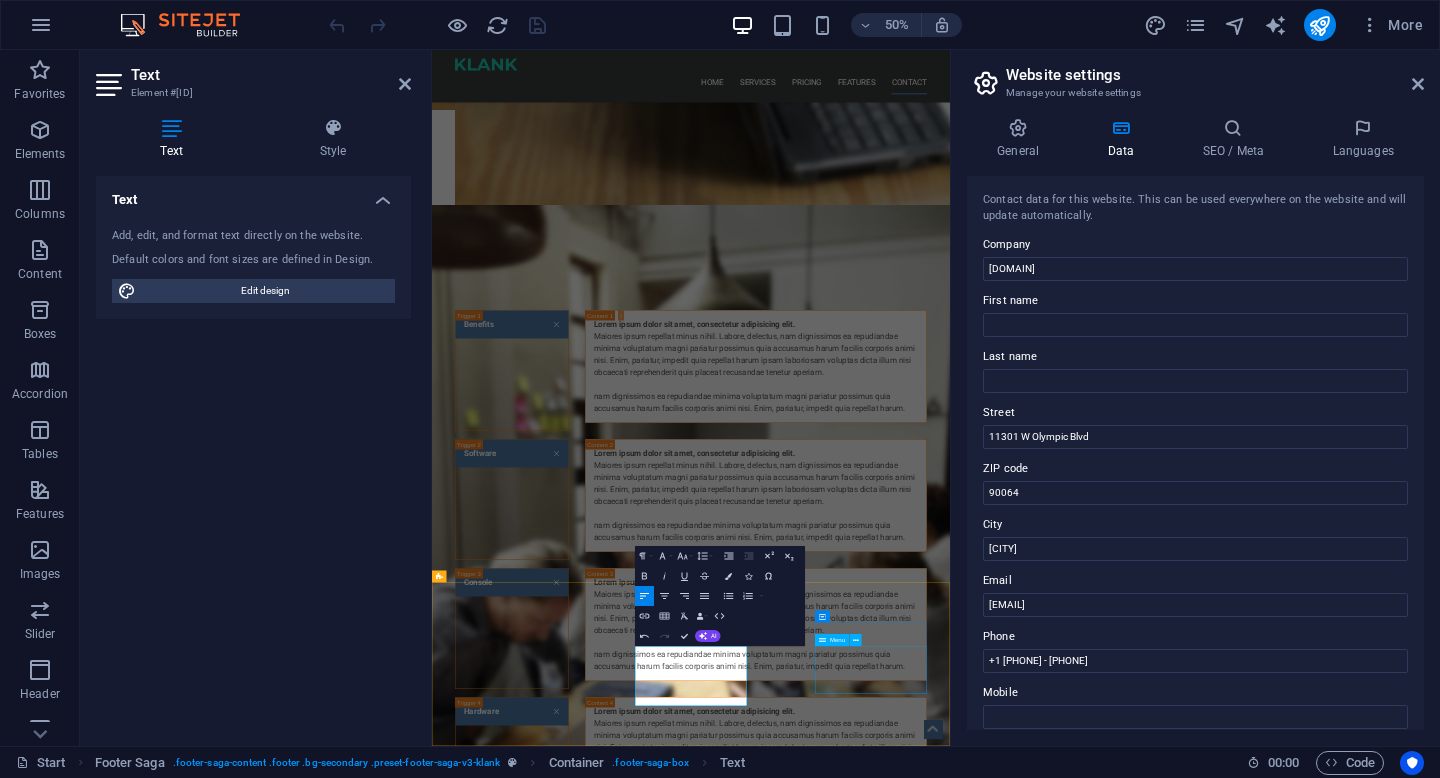 click on "Service Pricing Features Get Started" at bounding box center [560, 3144] 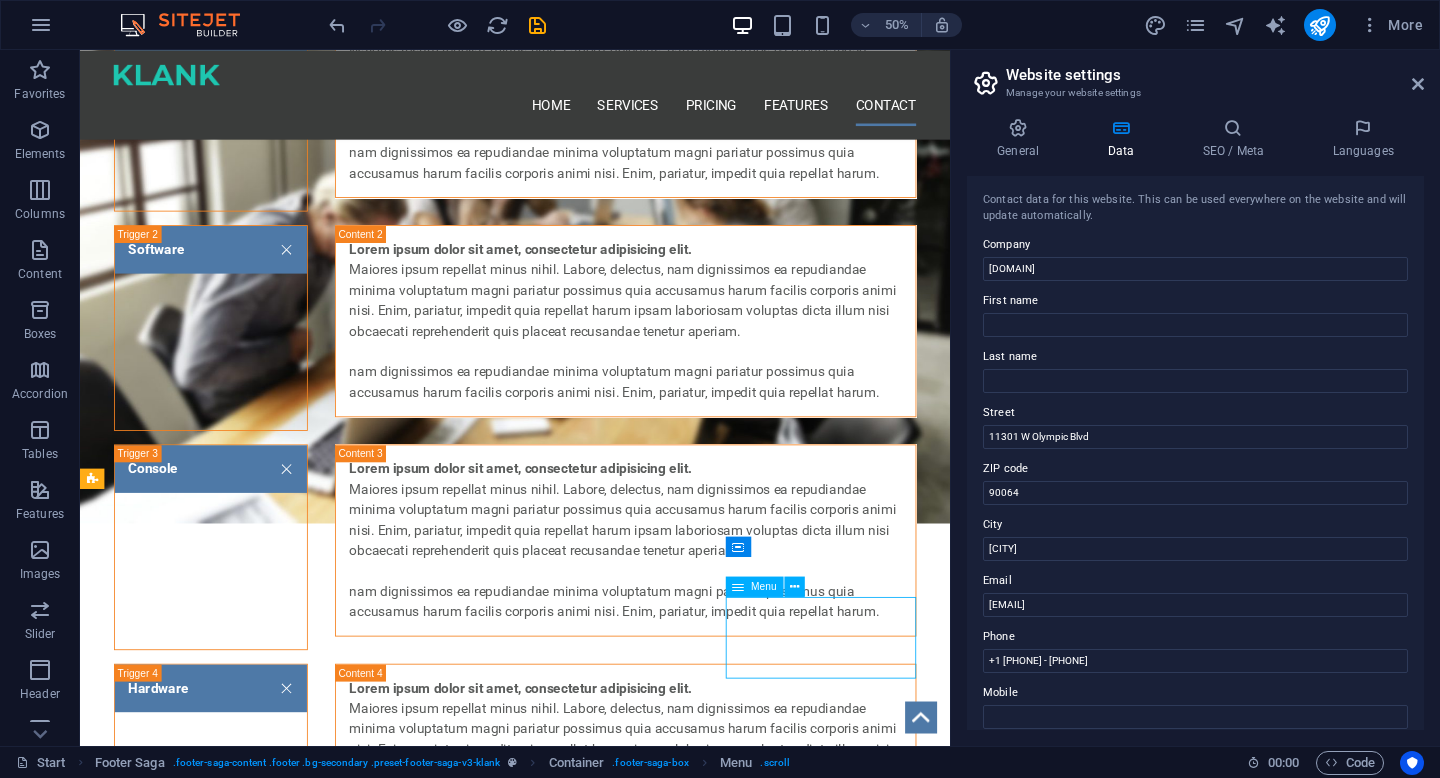 scroll, scrollTop: 3909, scrollLeft: 0, axis: vertical 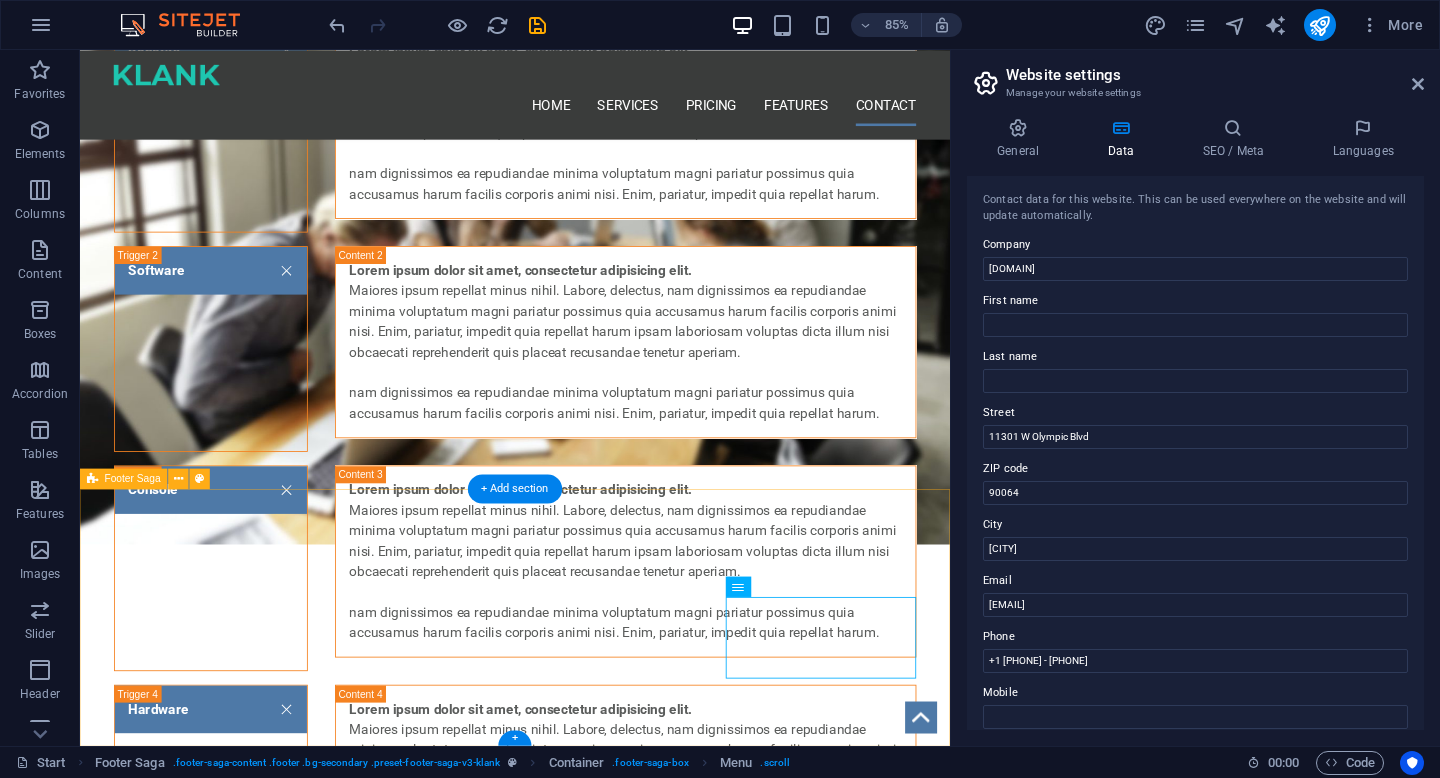click on "Phone T:  +0778-456789 F:  5db5b5b9fb3d6c717f5847c93578fb@cpanel.local Legal Notice  |  Privacy Contact Service Pricing Features Get Started" at bounding box center (592, 2401) 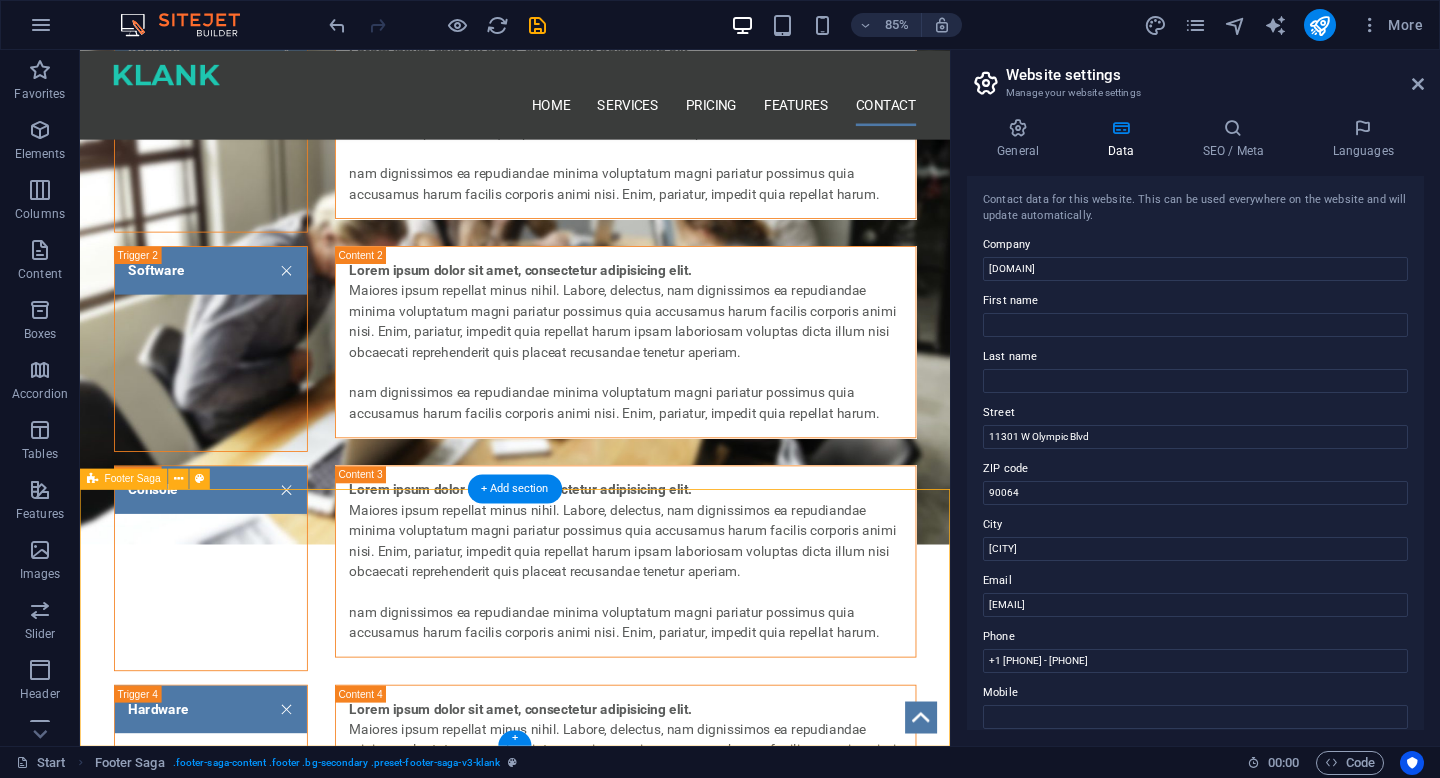 scroll, scrollTop: 3701, scrollLeft: 0, axis: vertical 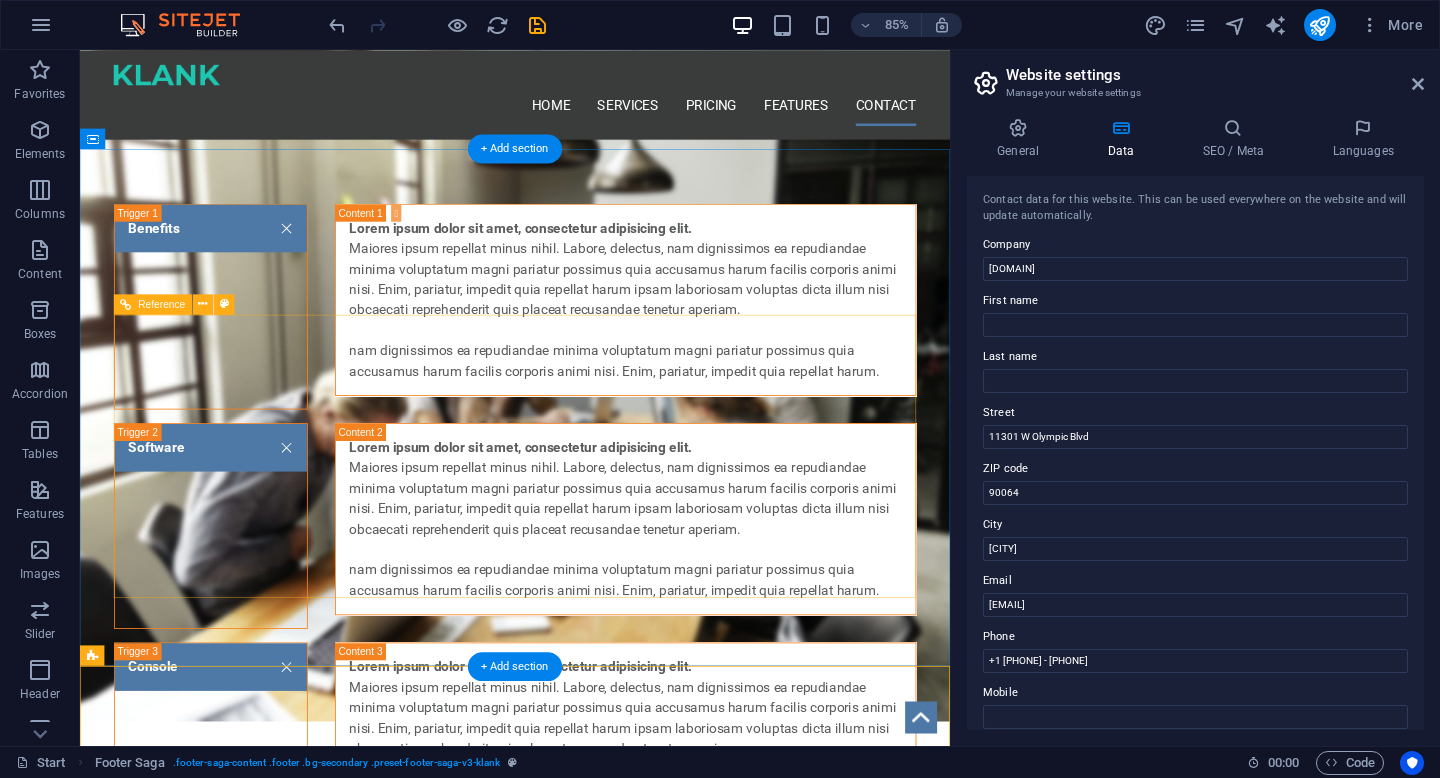 click on "I have read and understand the privacy policy." at bounding box center [592, 2065] 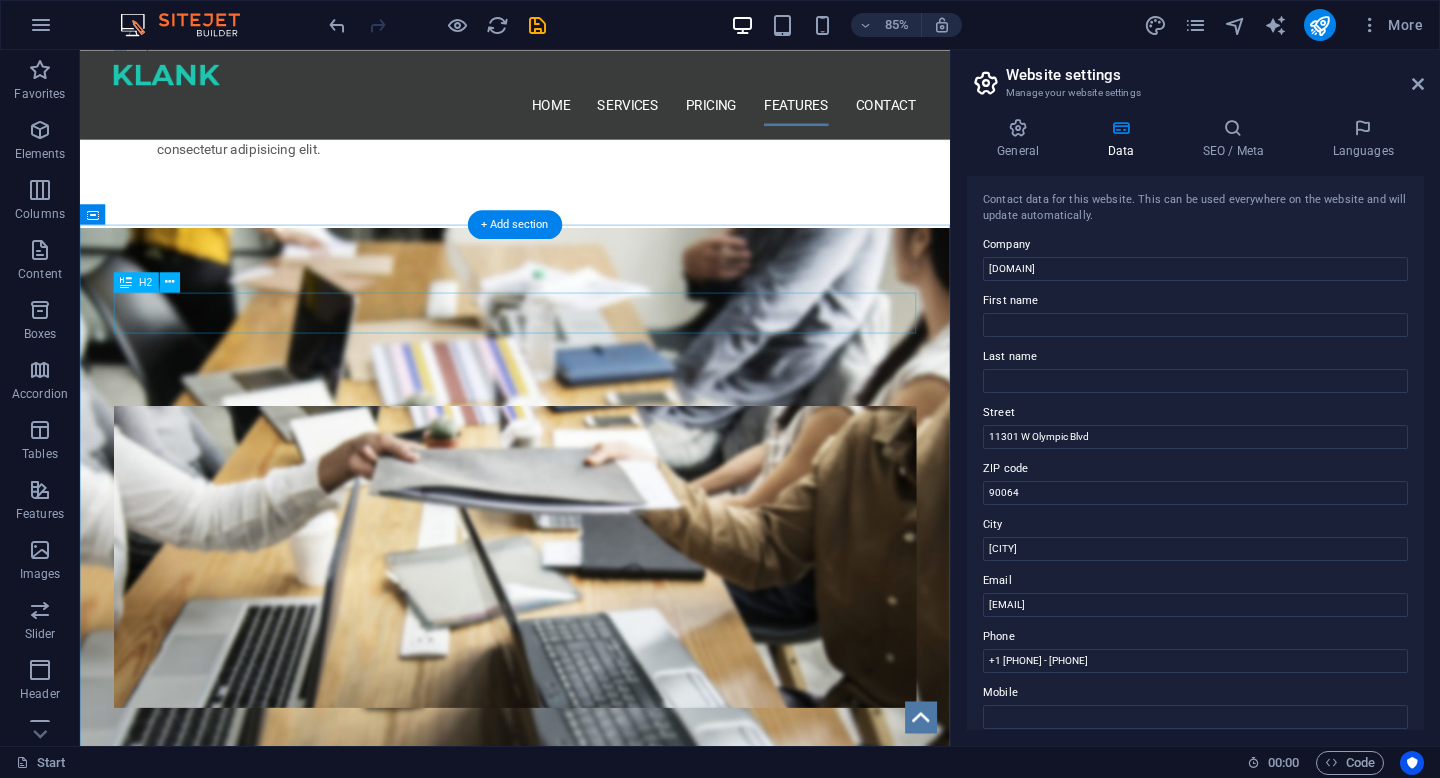 scroll, scrollTop: 1487, scrollLeft: 0, axis: vertical 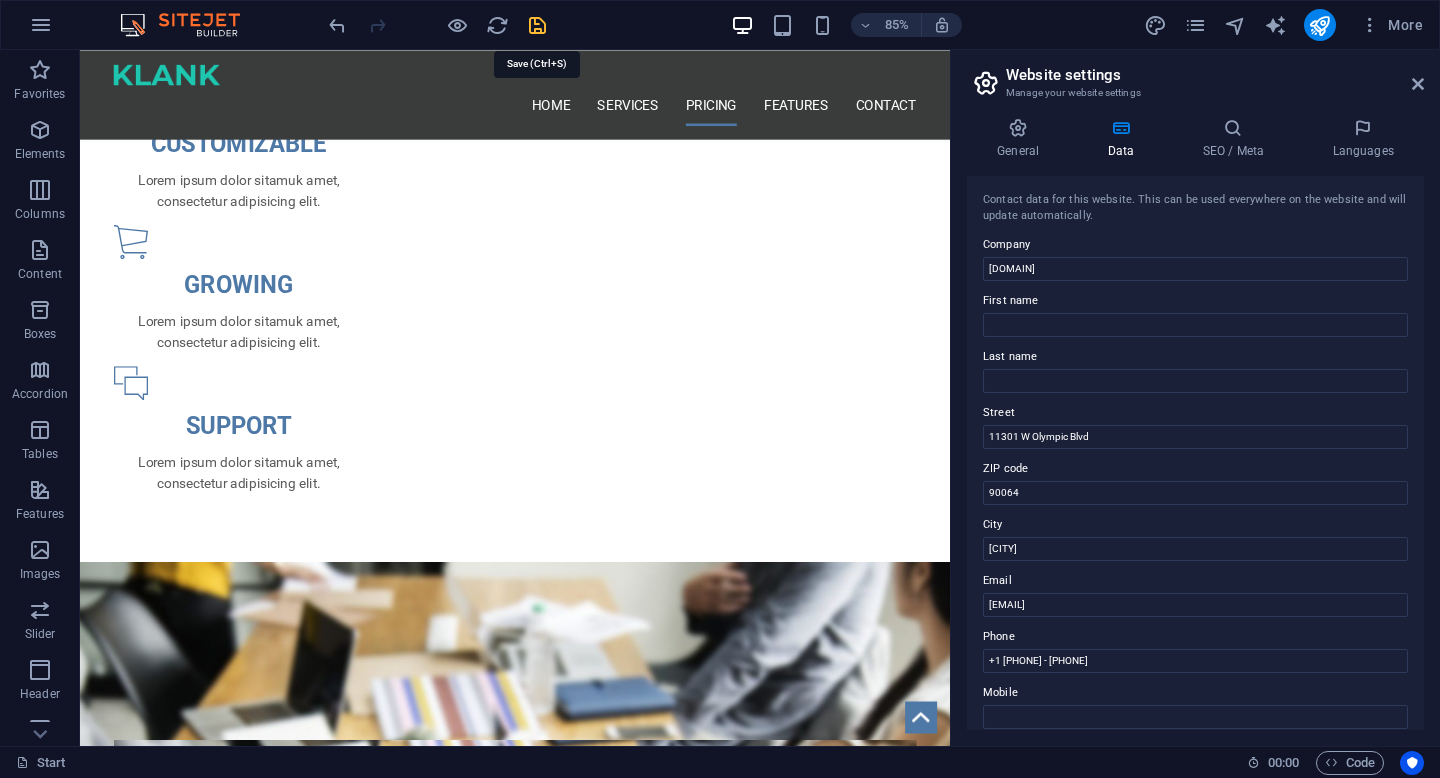 click at bounding box center (537, 25) 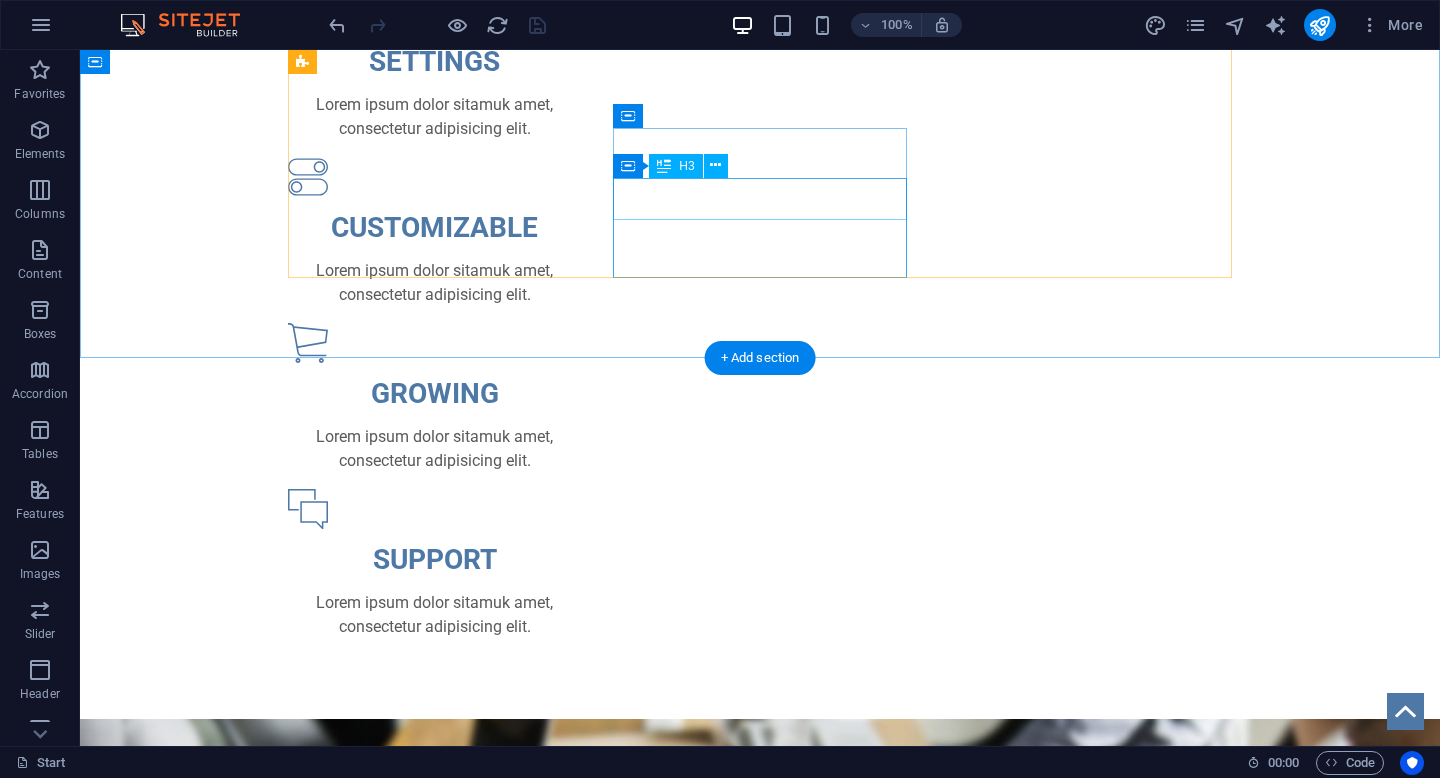 scroll, scrollTop: 0, scrollLeft: 0, axis: both 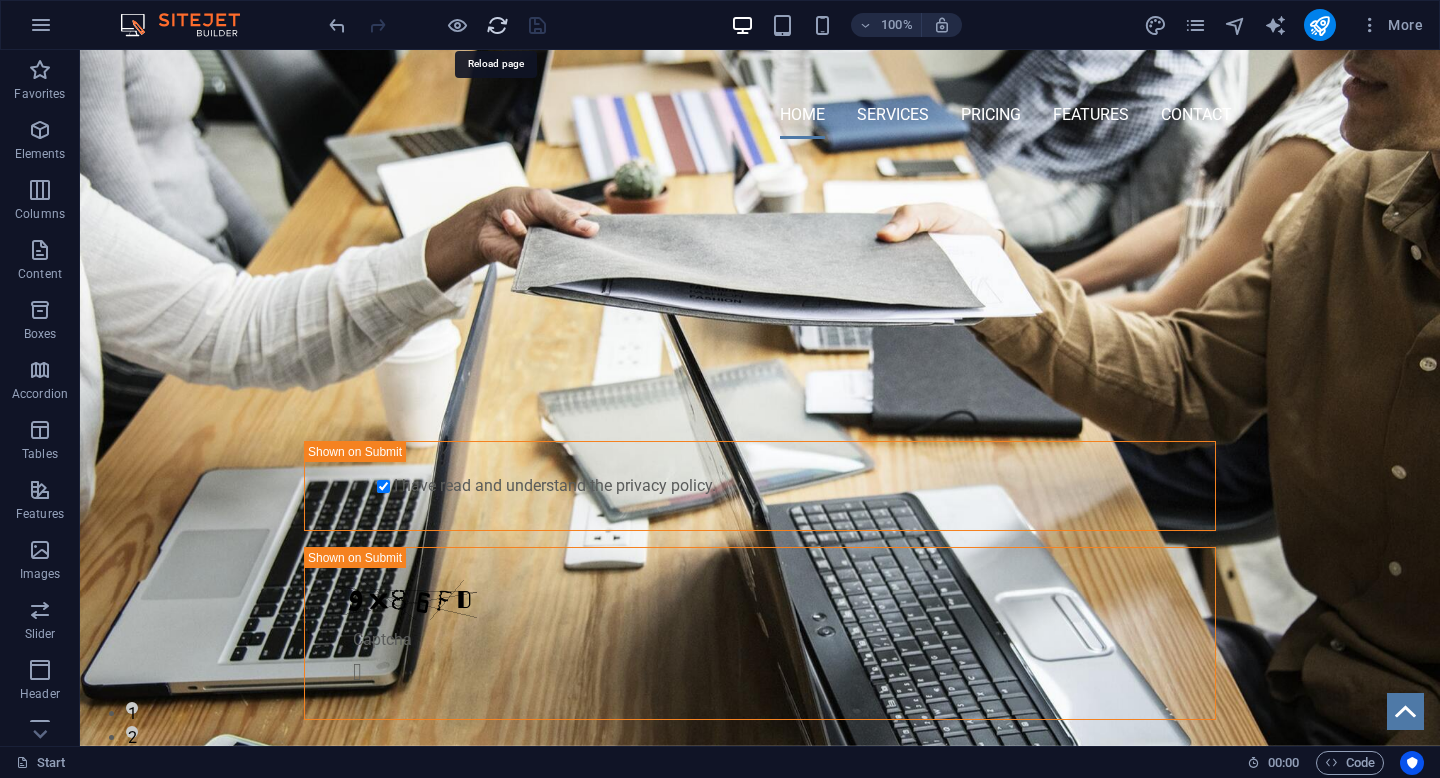 click at bounding box center [497, 25] 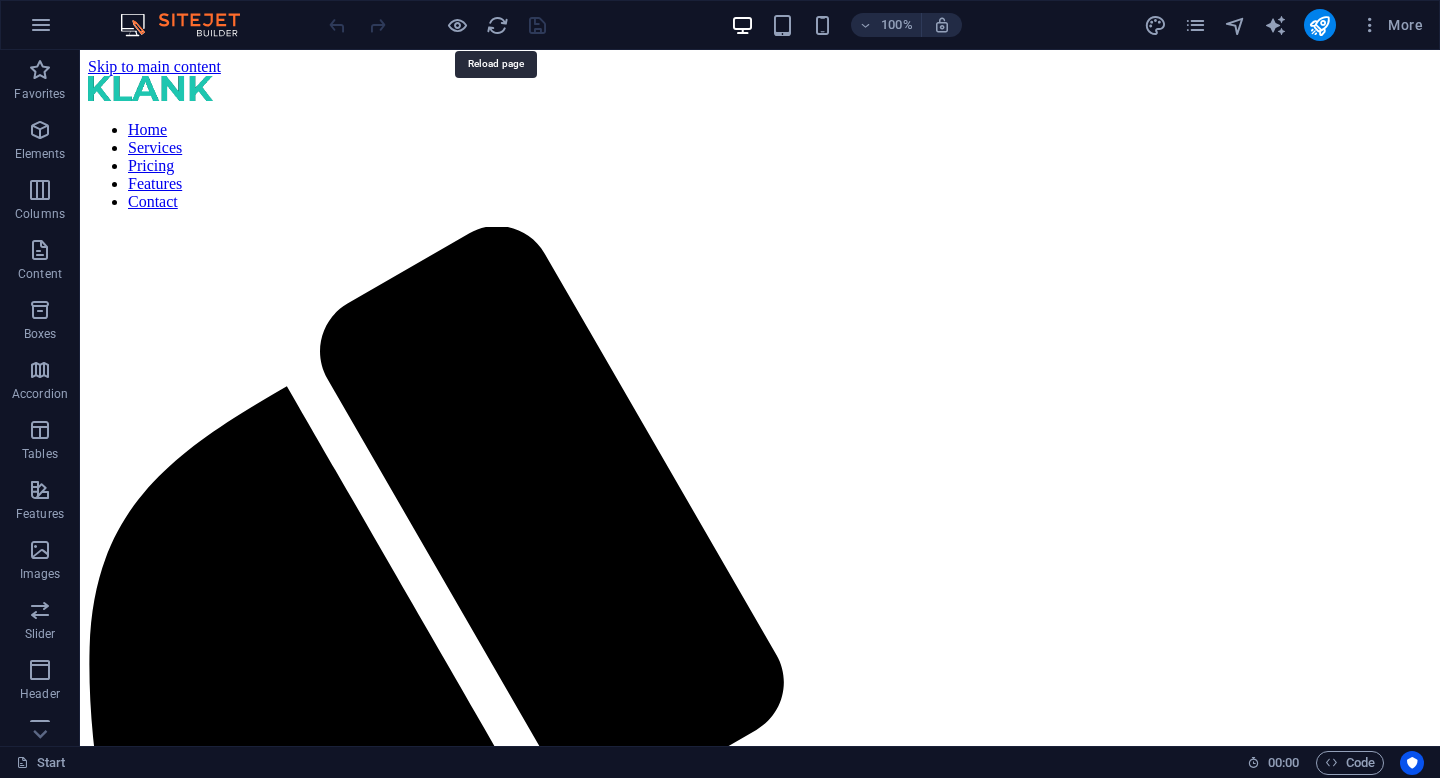 scroll, scrollTop: 0, scrollLeft: 0, axis: both 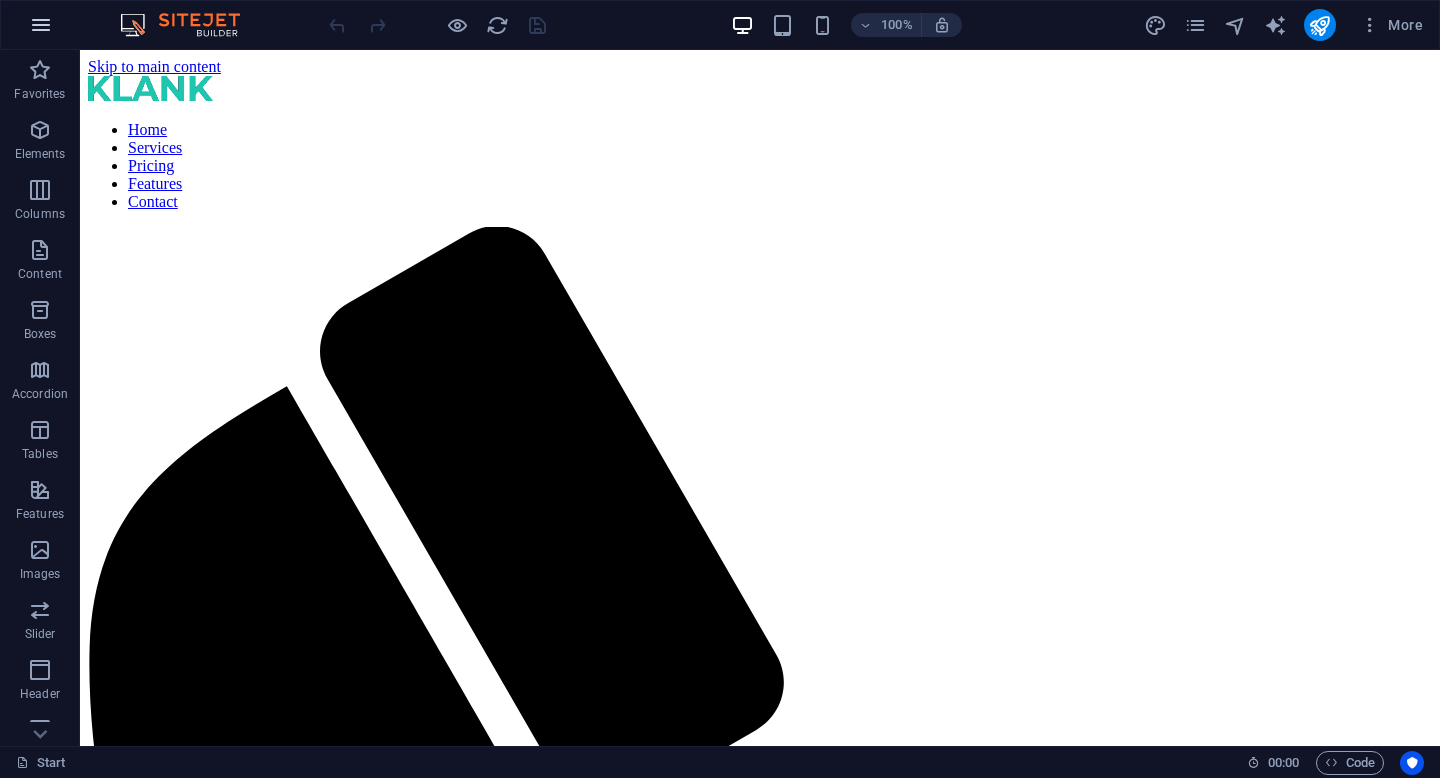 click at bounding box center [41, 25] 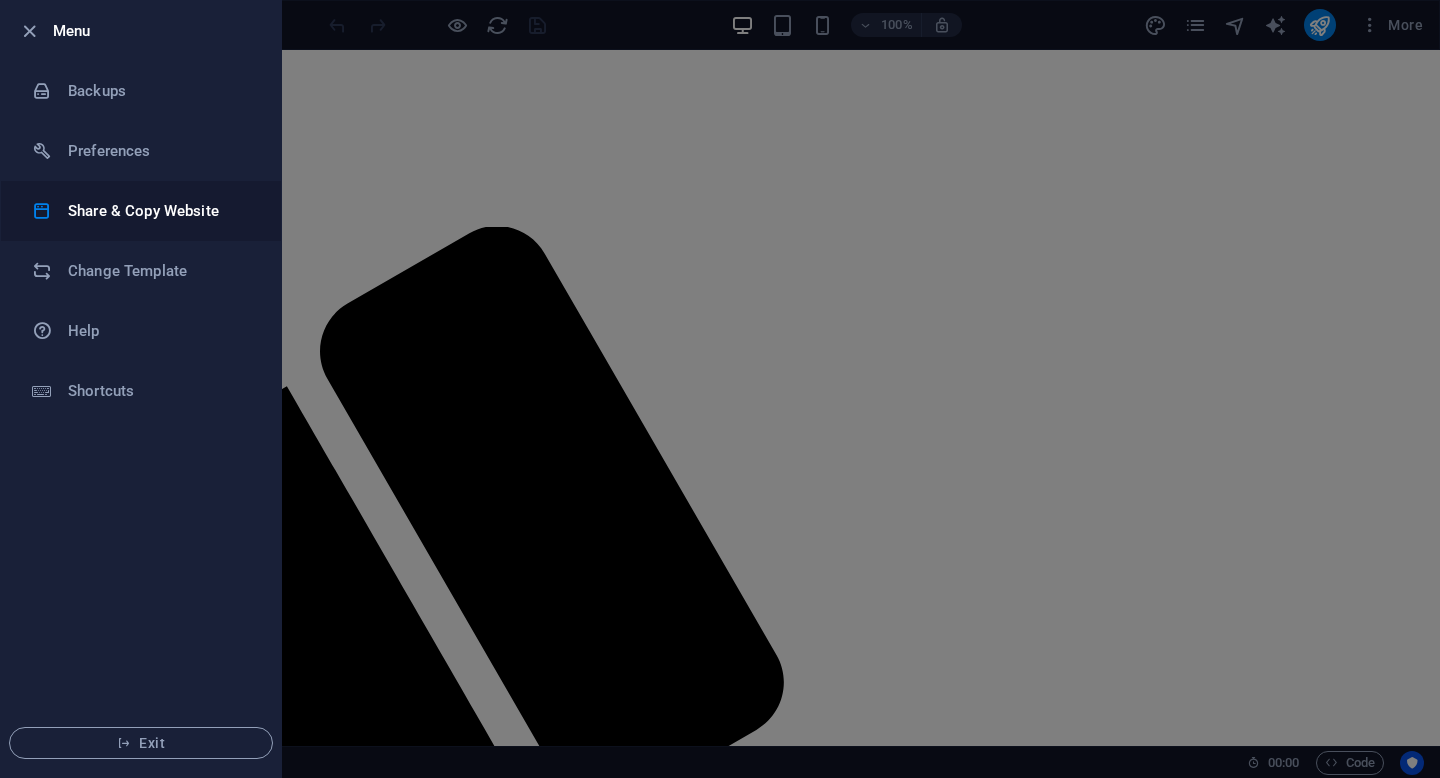 click on "Share & Copy Website" at bounding box center [160, 211] 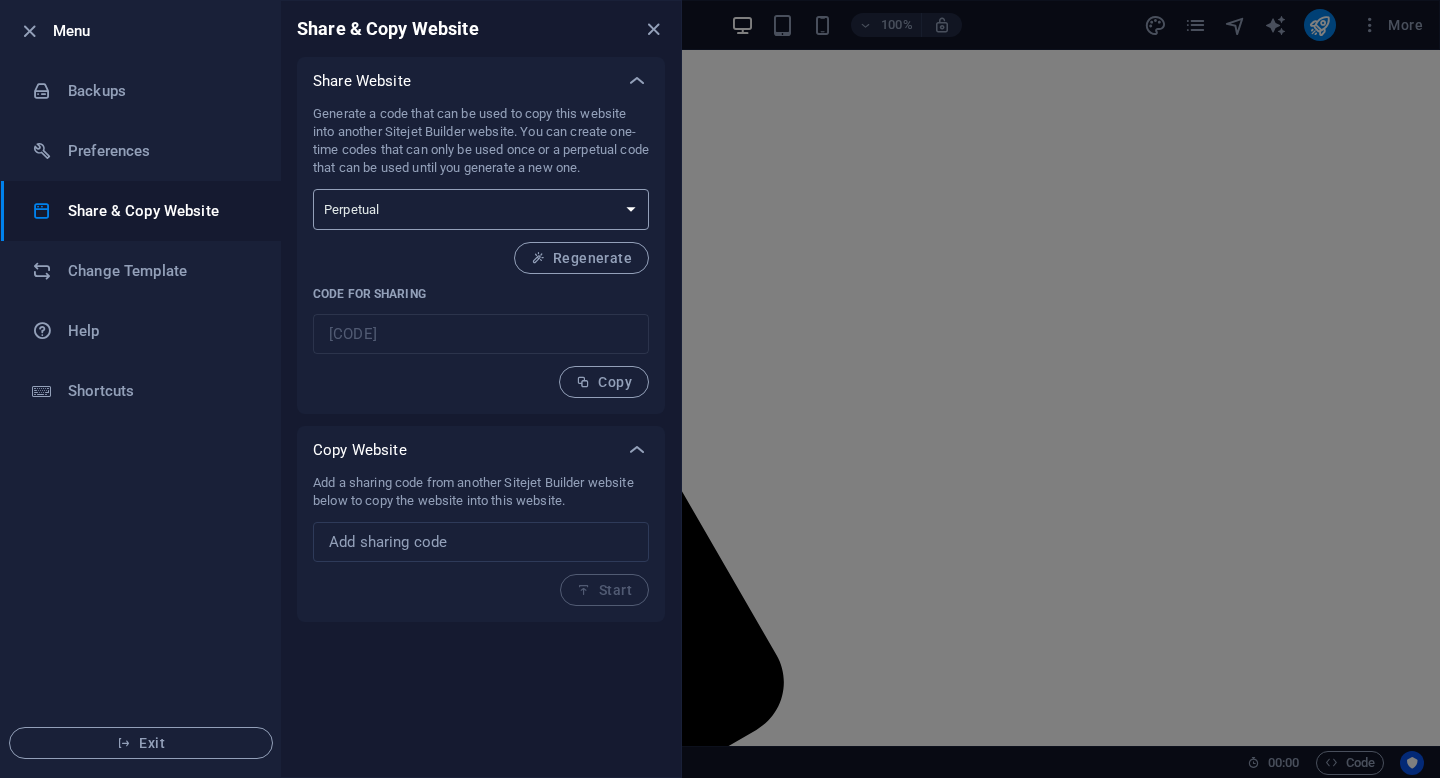 click on "One-time Perpetual" at bounding box center (481, 209) 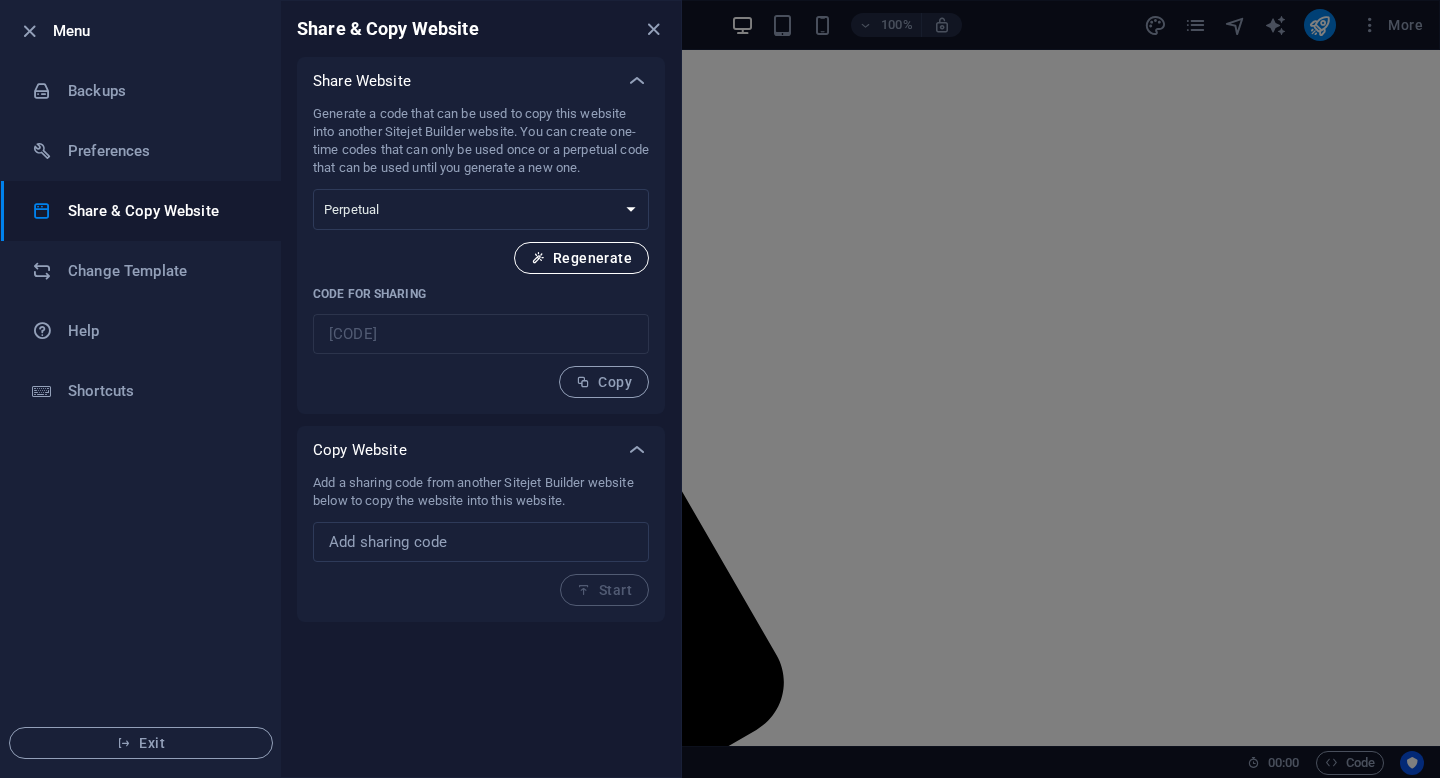 click on "Regenerate" at bounding box center [581, 258] 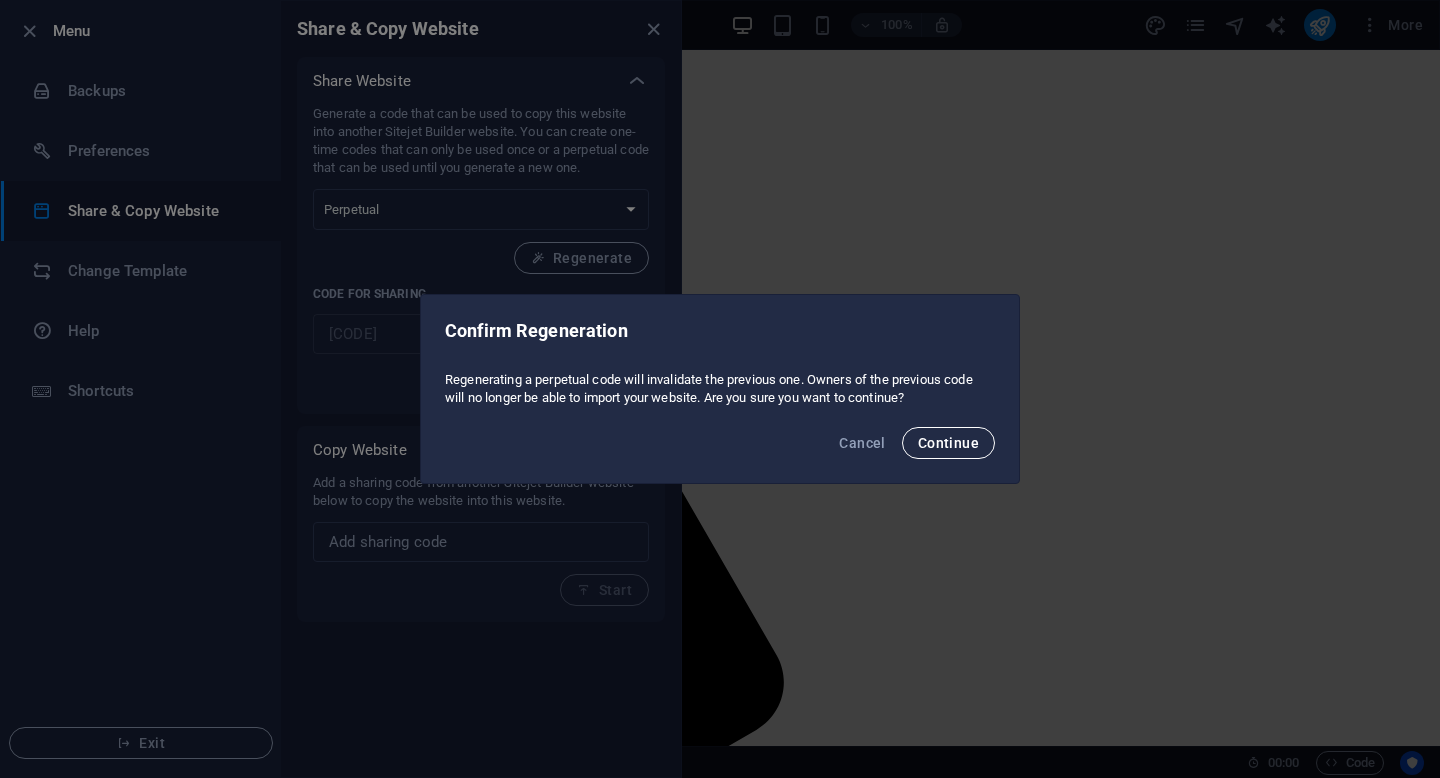 click on "Continue" at bounding box center [948, 443] 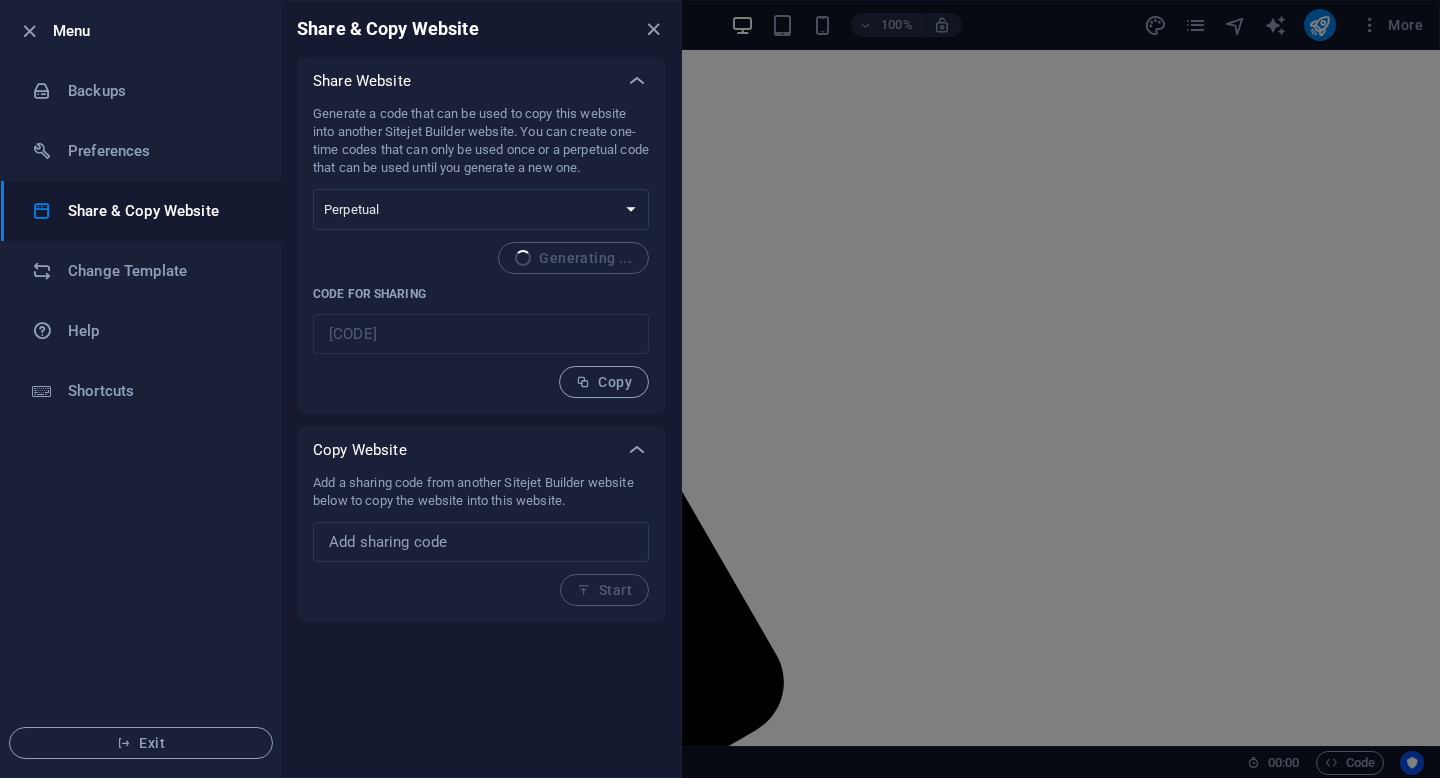 type on "47108f97-2047074" 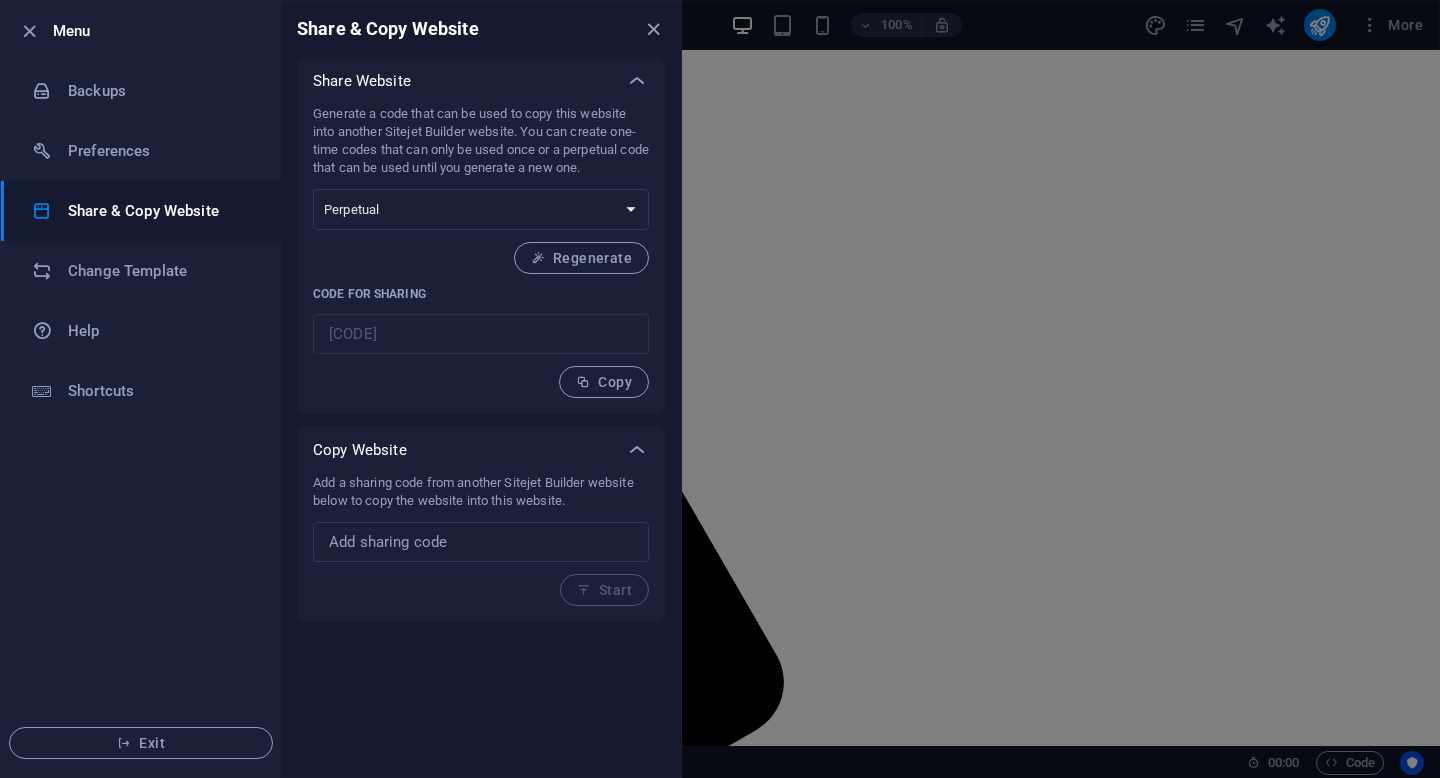 click at bounding box center [720, 389] 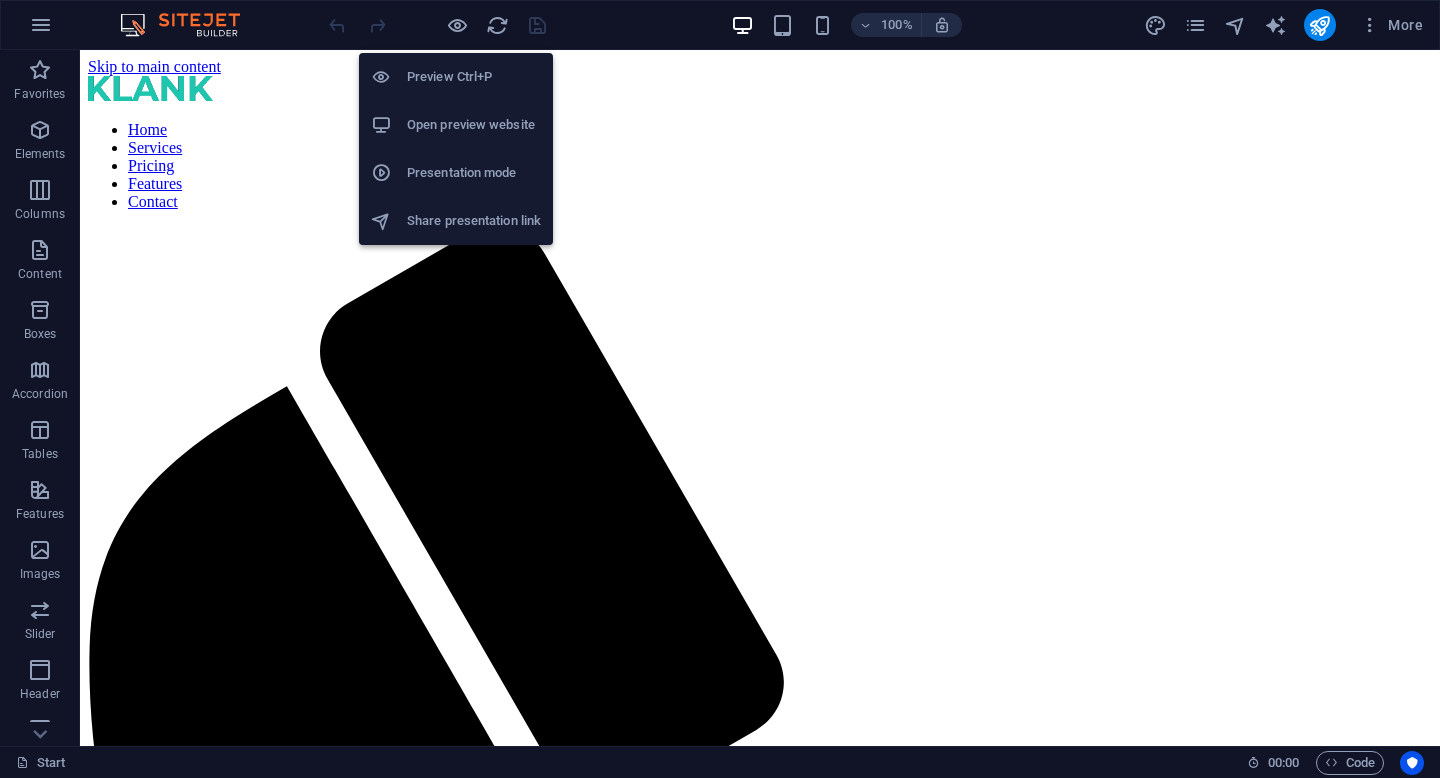 click on "Open preview website" at bounding box center [474, 125] 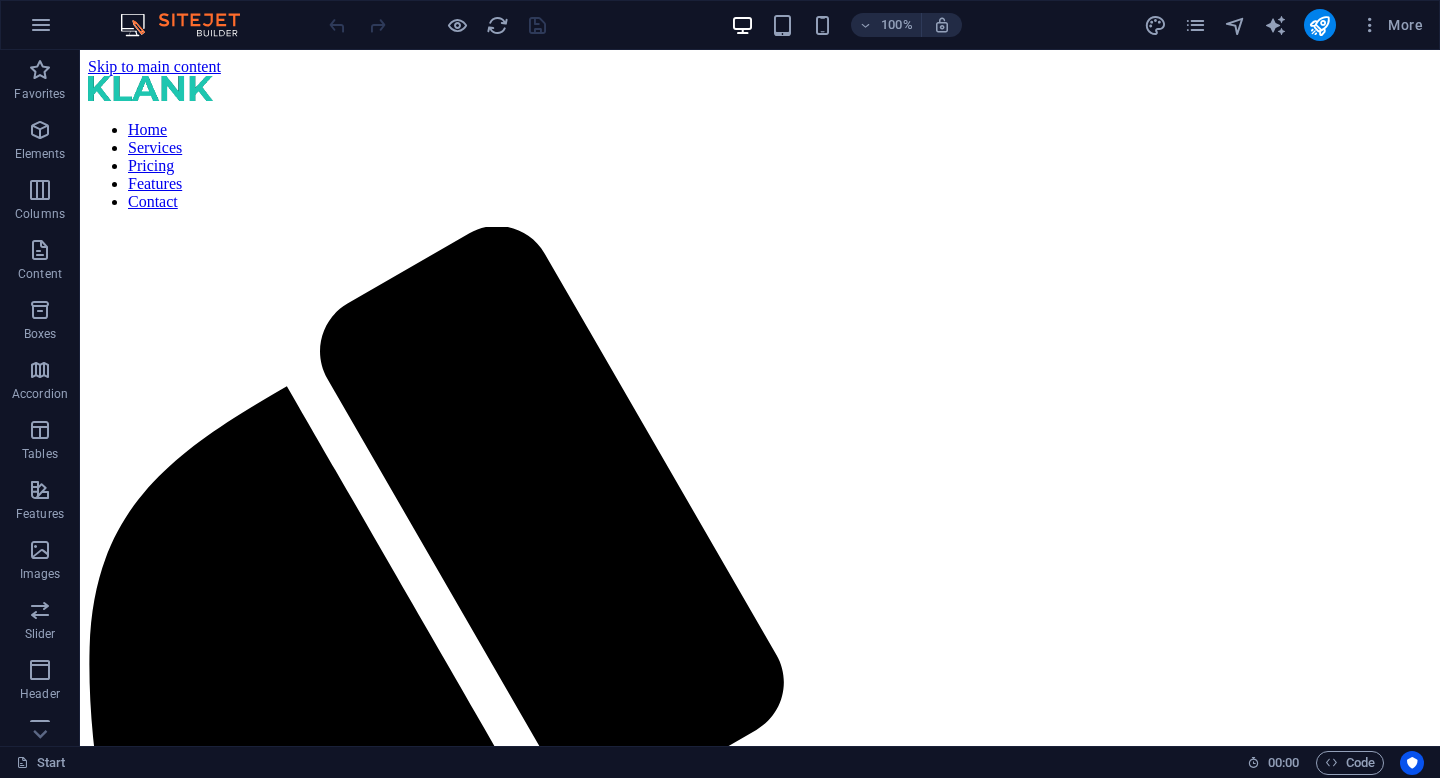 click at bounding box center [190, 25] 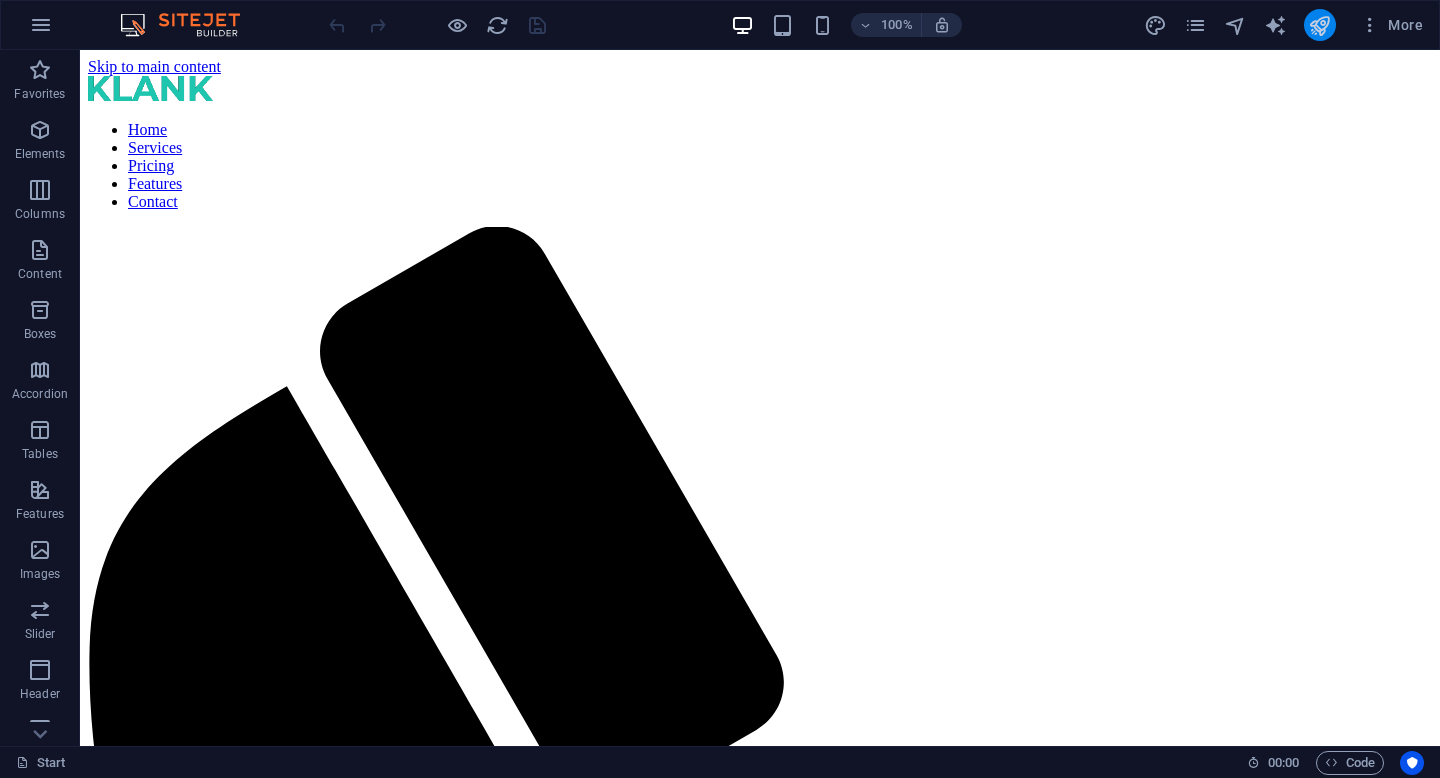 click at bounding box center (1320, 25) 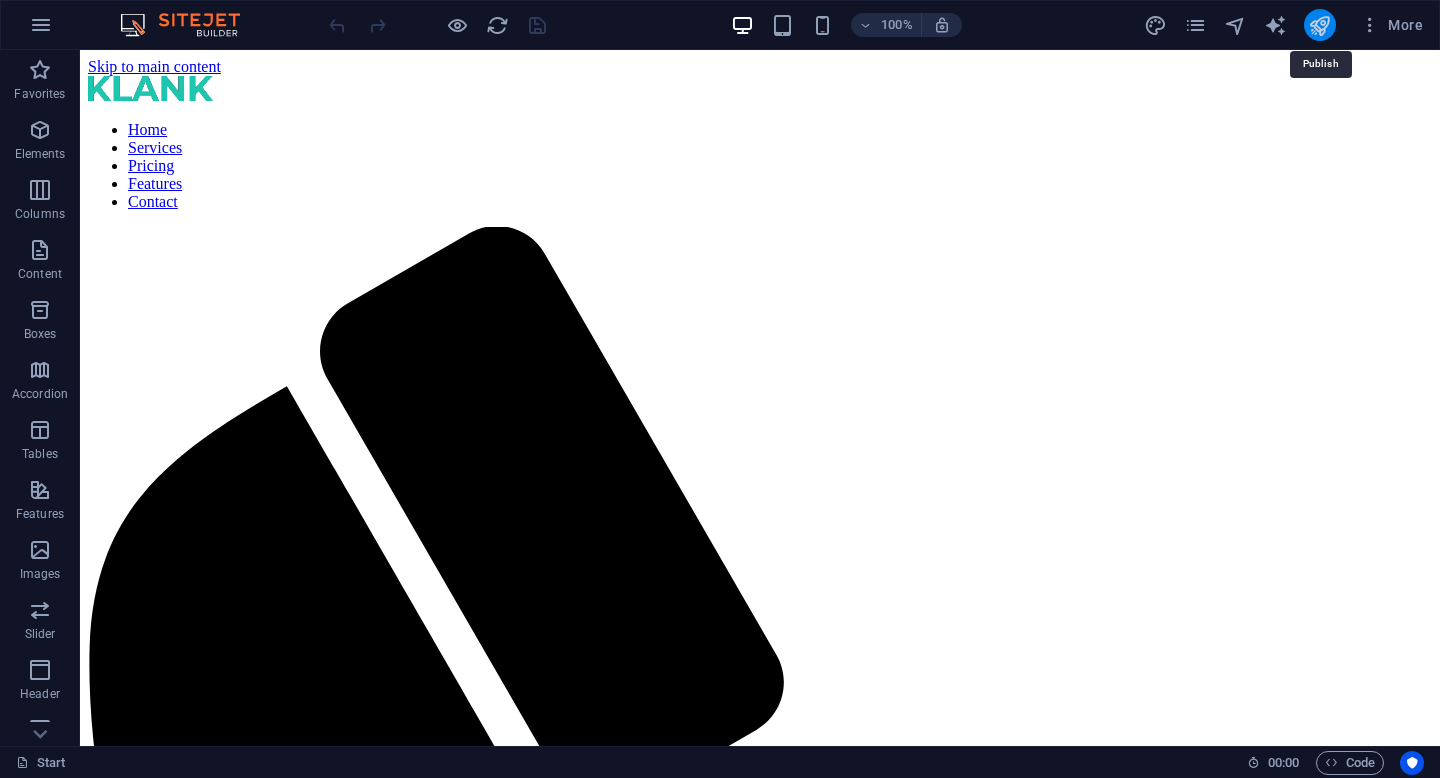 click at bounding box center (1319, 25) 